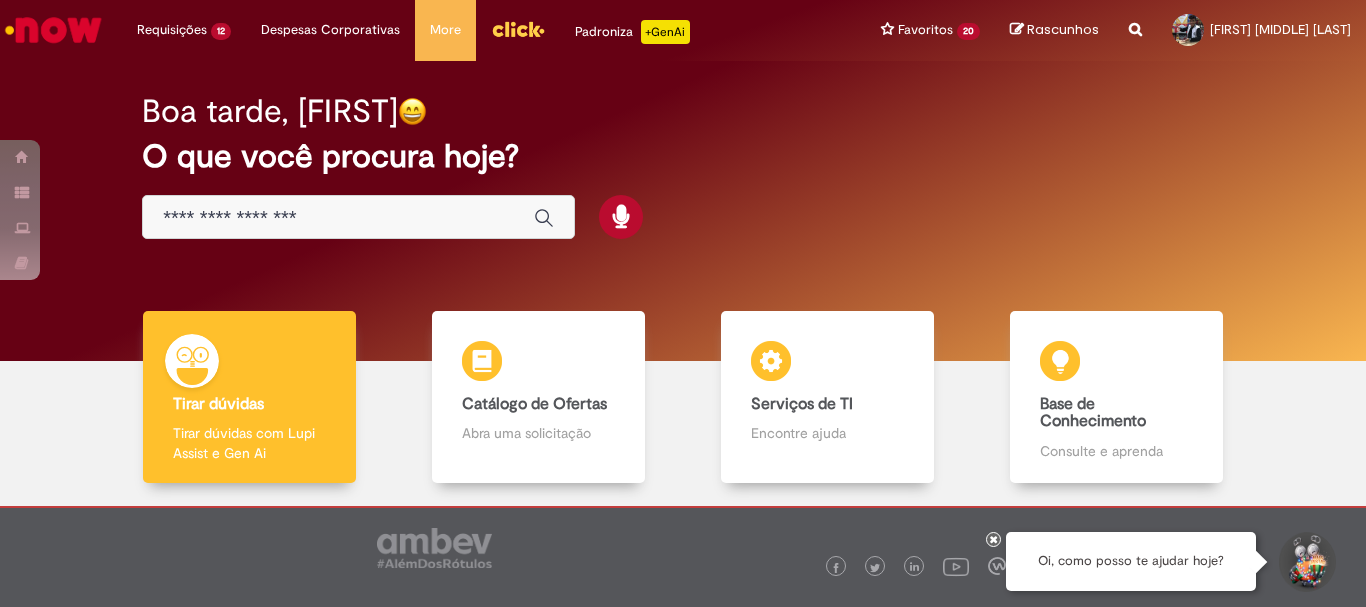 scroll, scrollTop: 0, scrollLeft: 0, axis: both 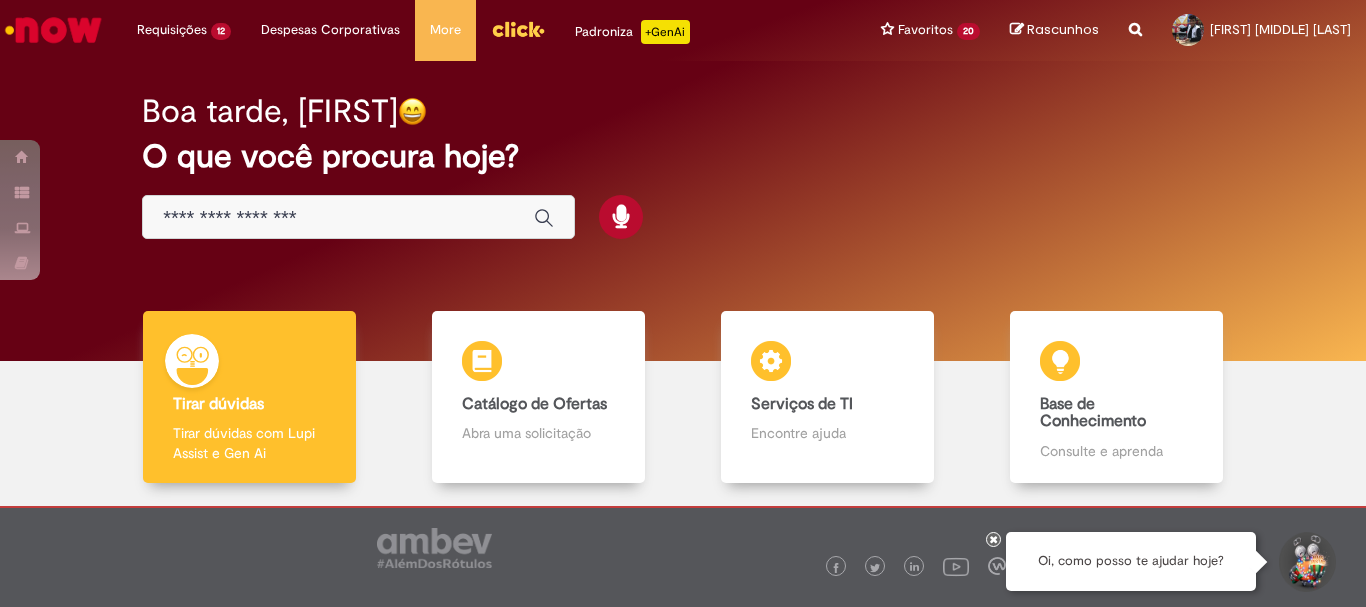 click at bounding box center (338, 218) 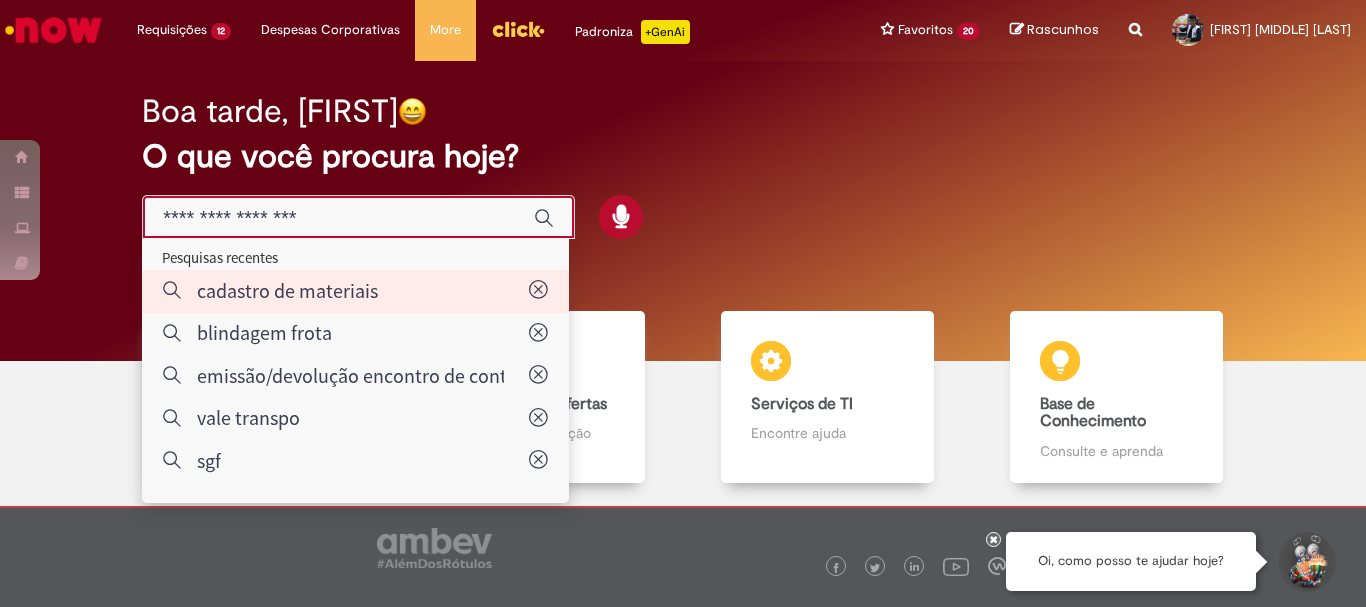 type on "**********" 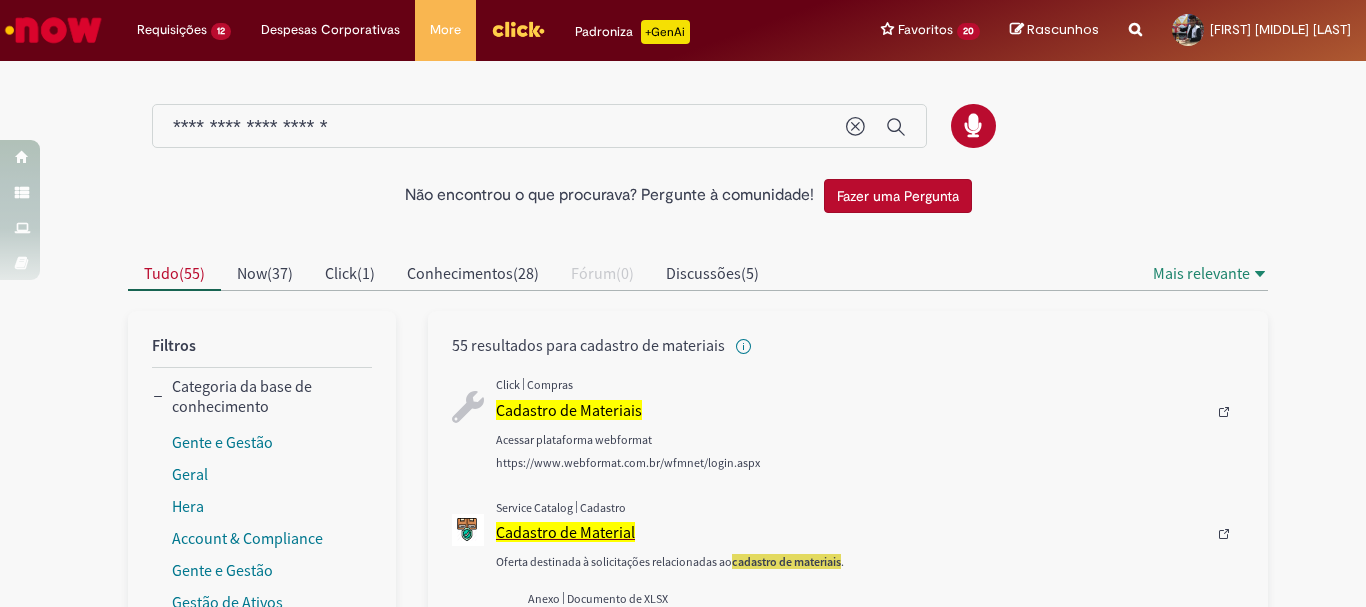 click on "Cadastro de Material" at bounding box center (565, 532) 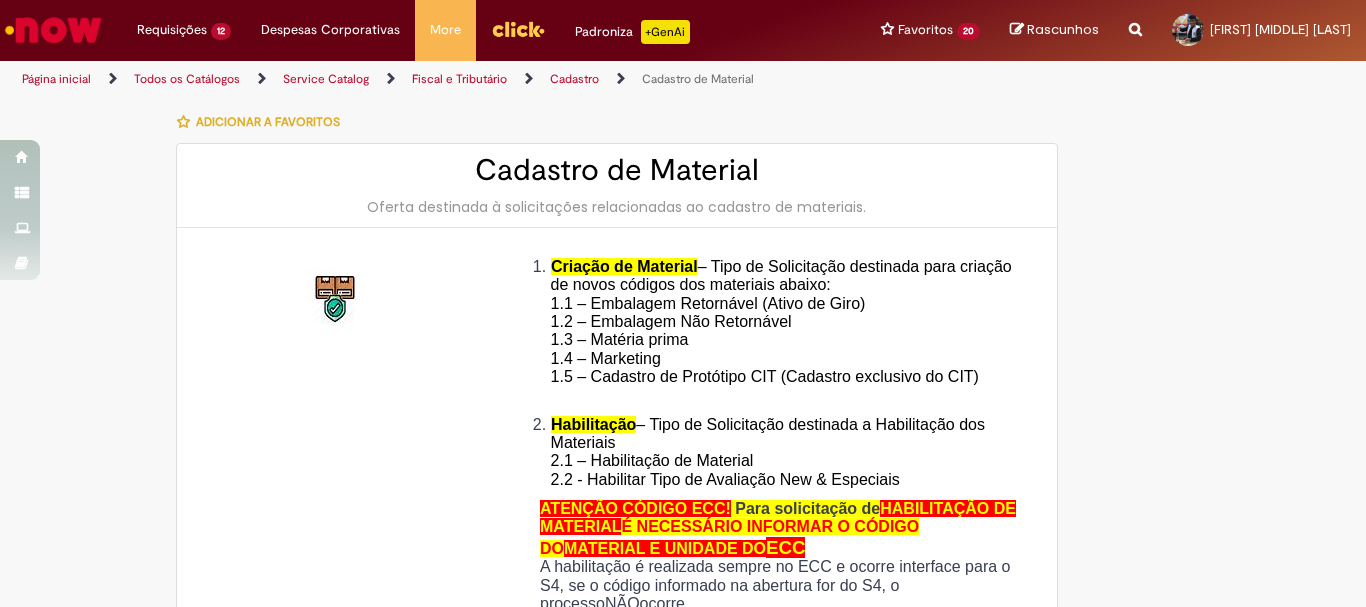 type on "********" 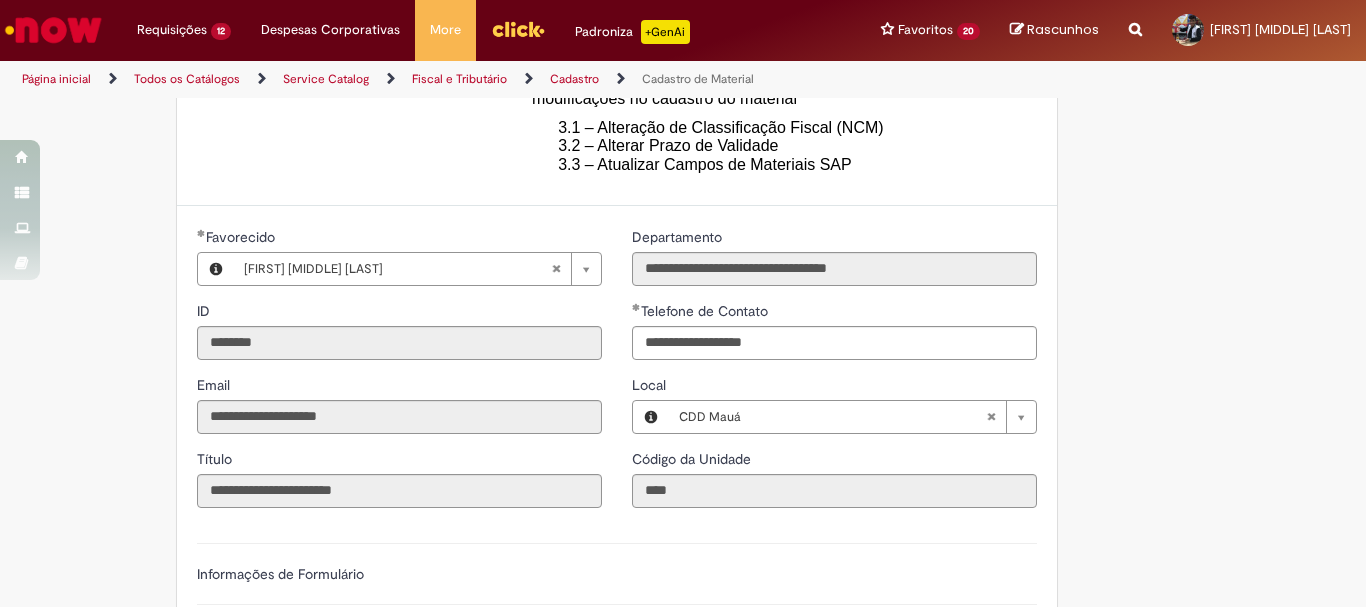 scroll, scrollTop: 900, scrollLeft: 0, axis: vertical 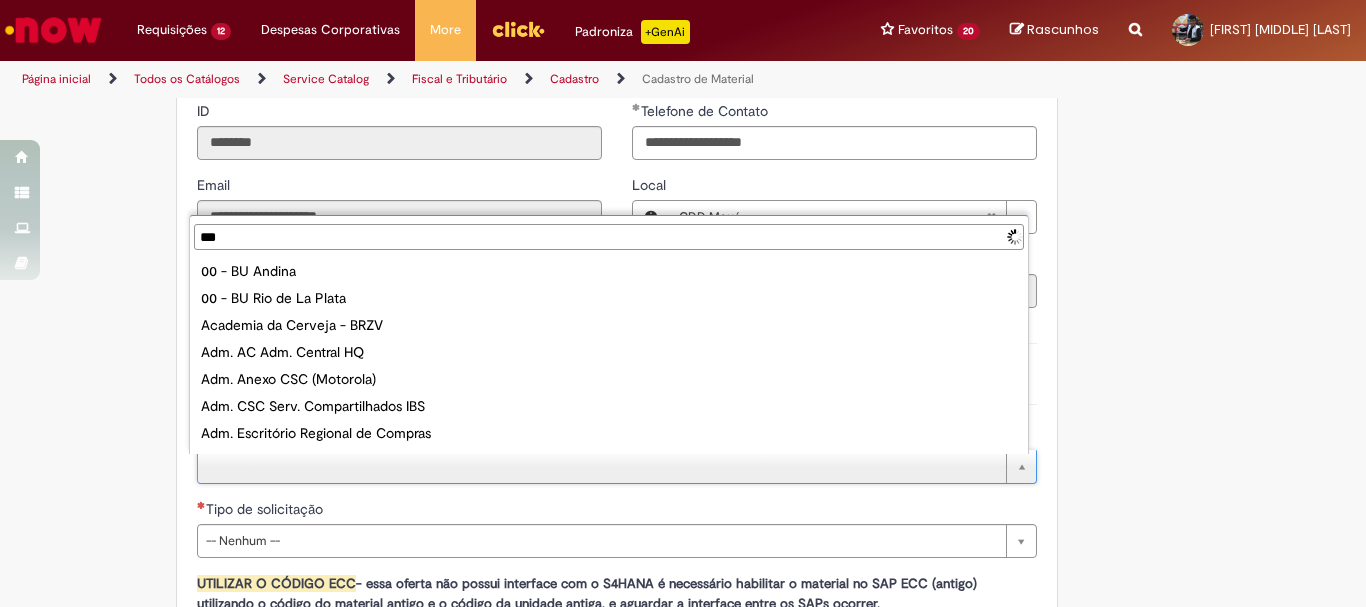 type on "****" 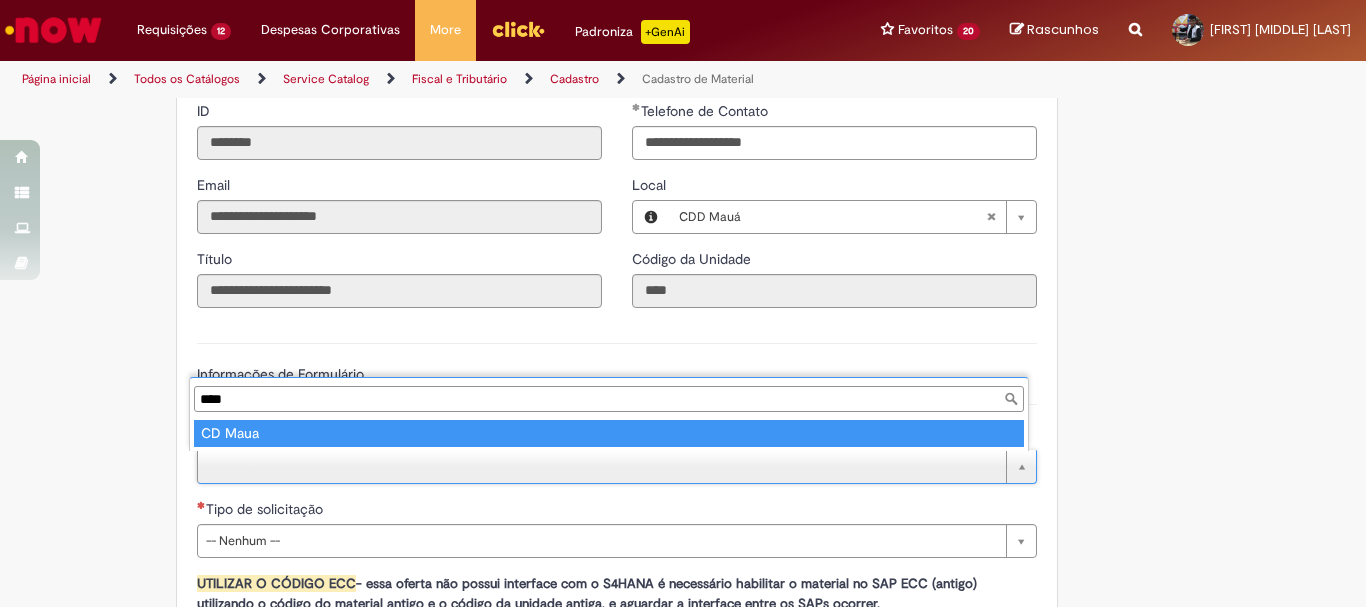 type on "*******" 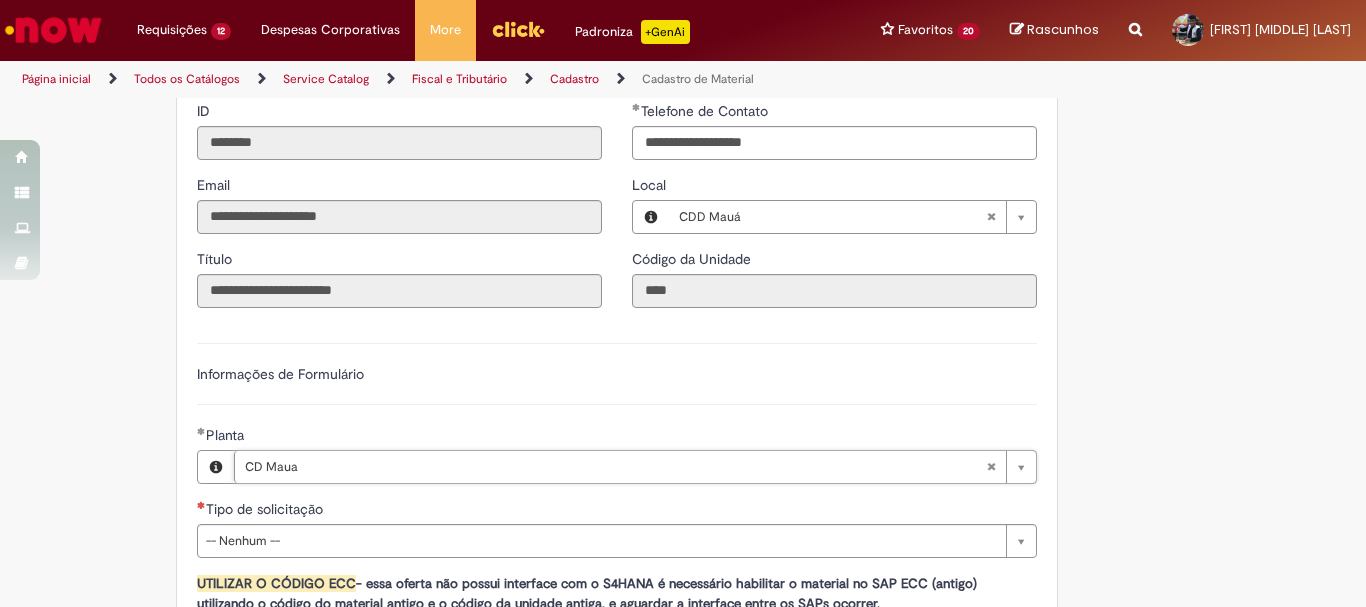 scroll, scrollTop: 1000, scrollLeft: 0, axis: vertical 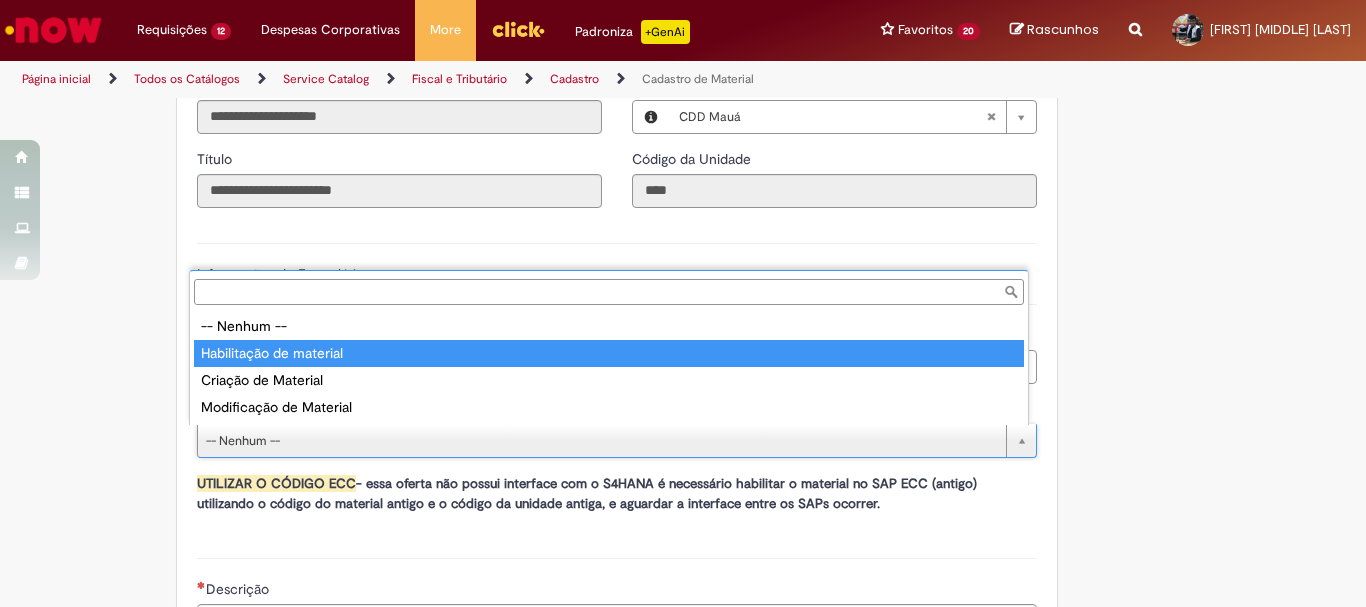 type on "**********" 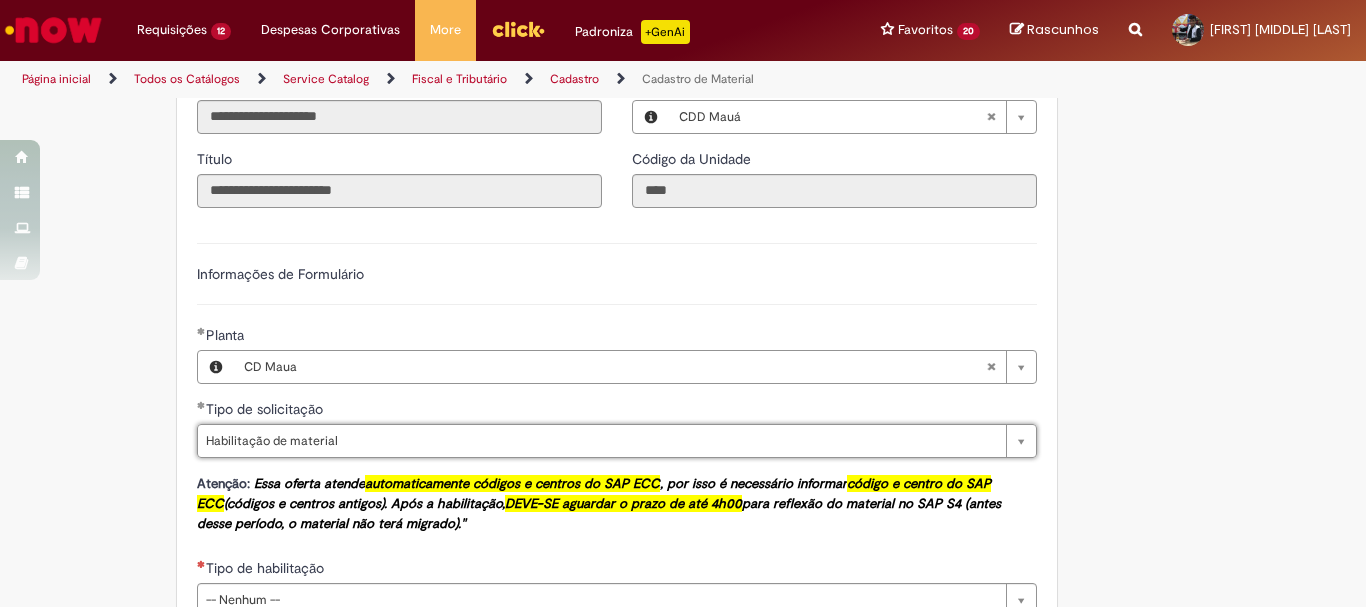 scroll, scrollTop: 1300, scrollLeft: 0, axis: vertical 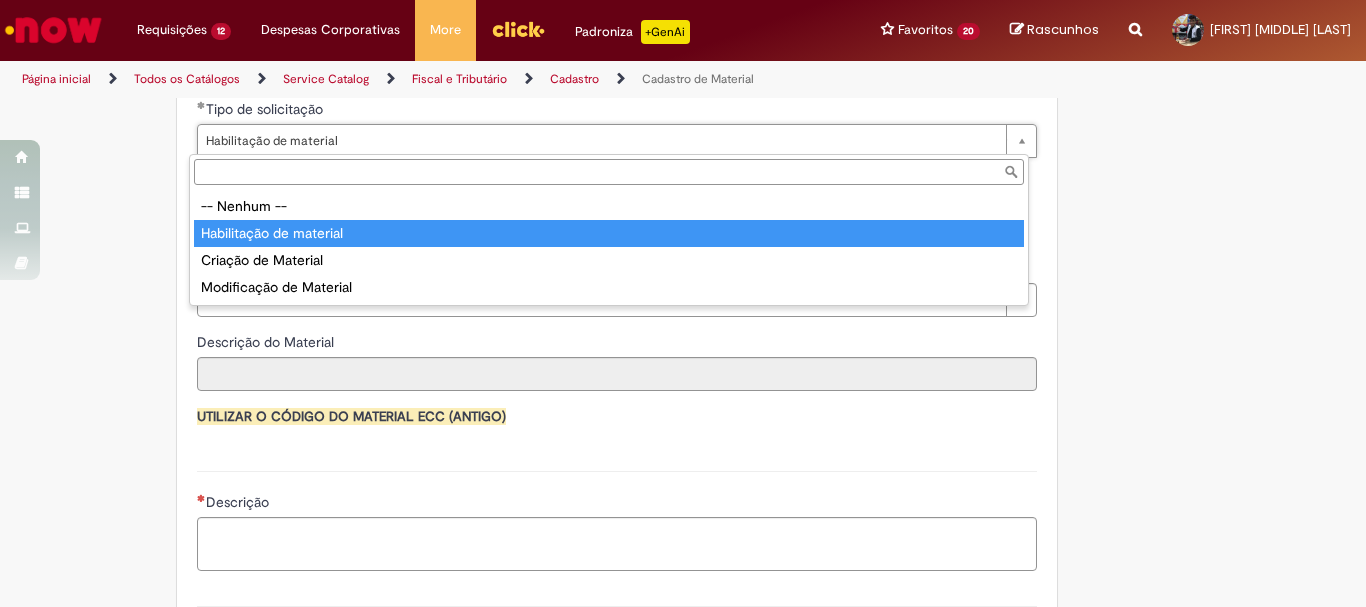 type on "**********" 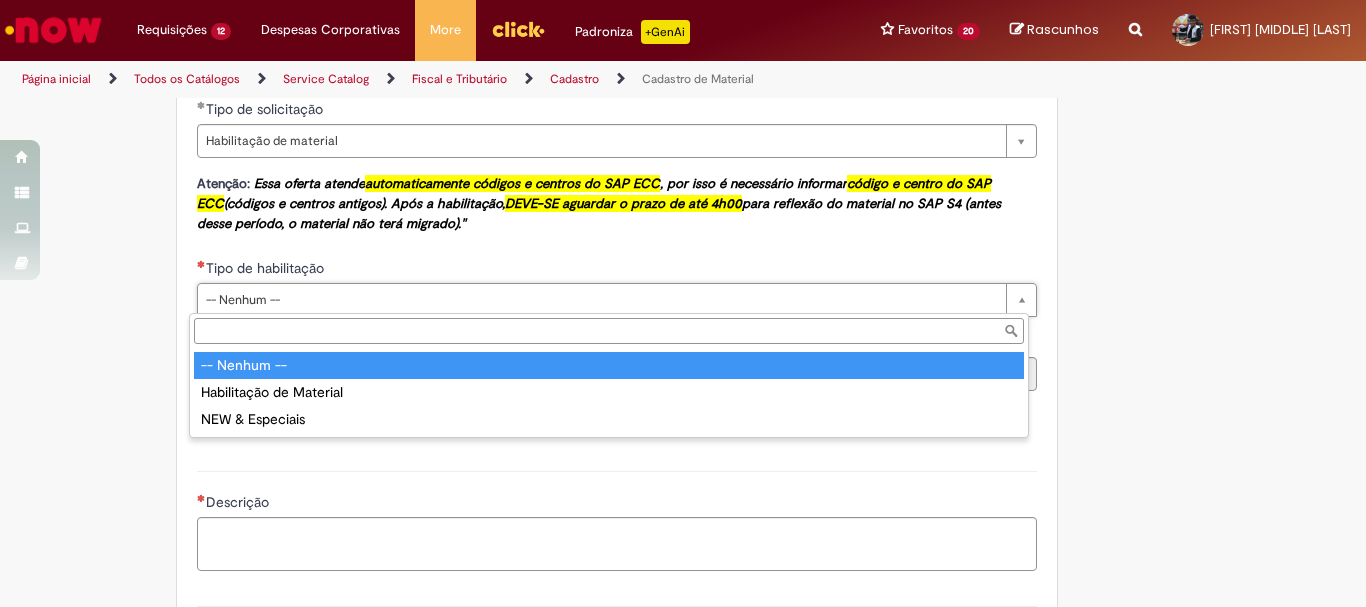 scroll, scrollTop: 0, scrollLeft: 0, axis: both 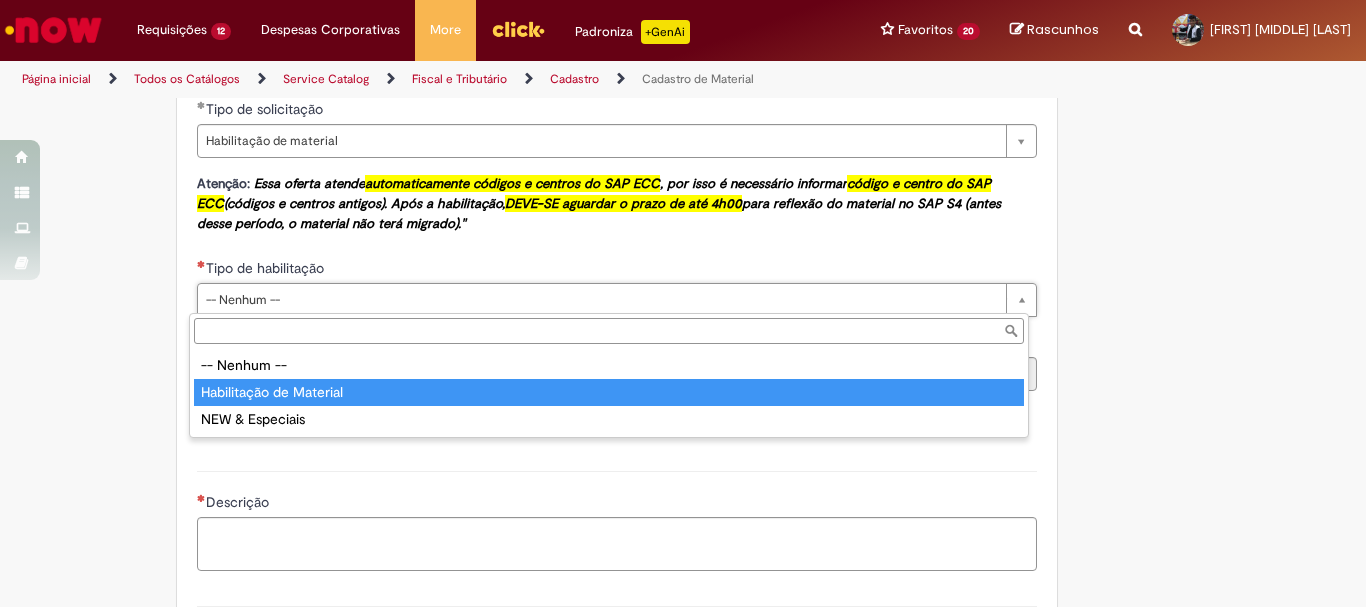 type on "**********" 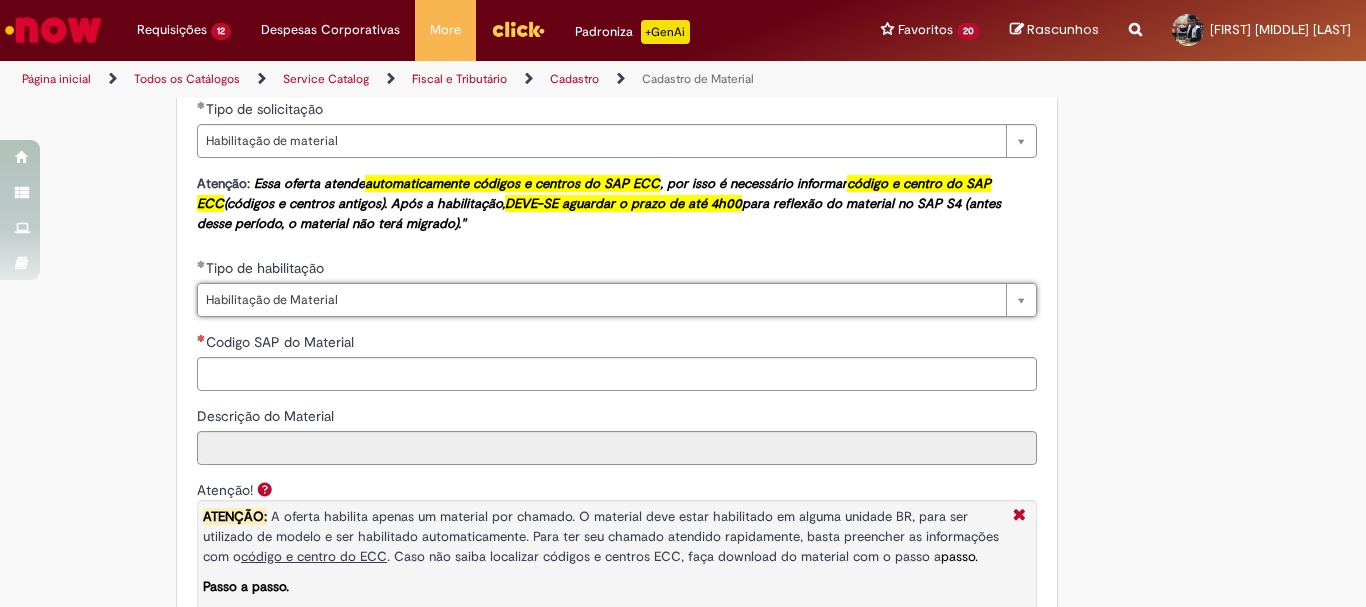 scroll, scrollTop: 1400, scrollLeft: 0, axis: vertical 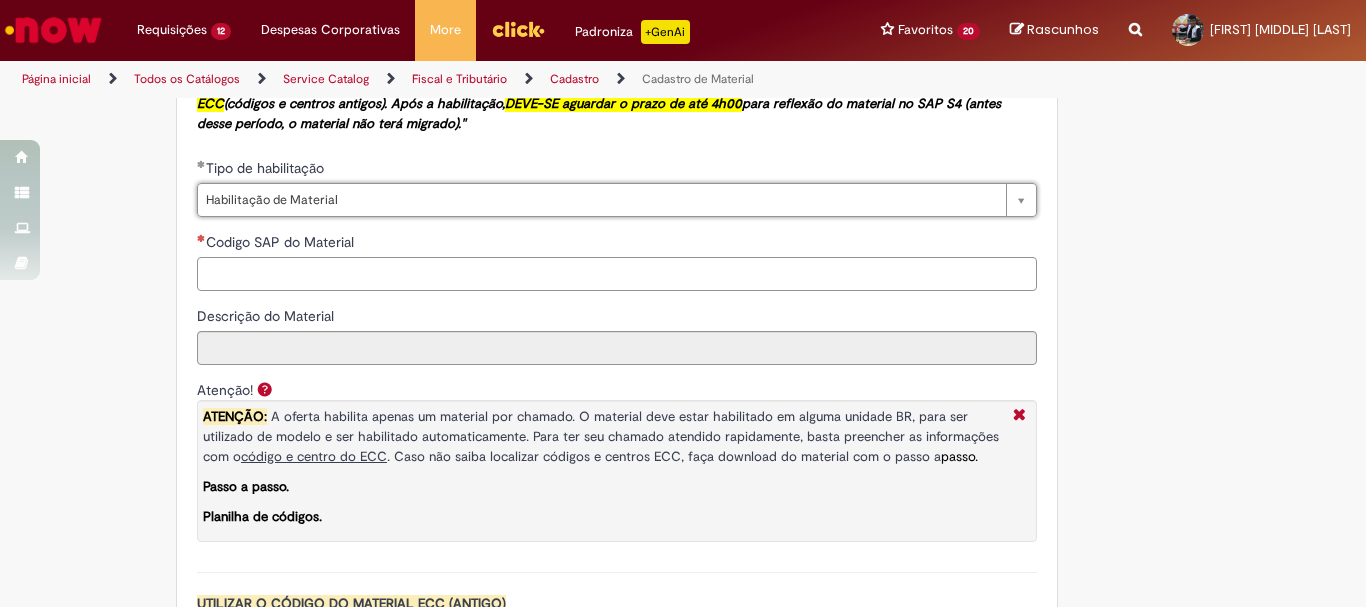 click on "Codigo SAP do Material" at bounding box center [617, 274] 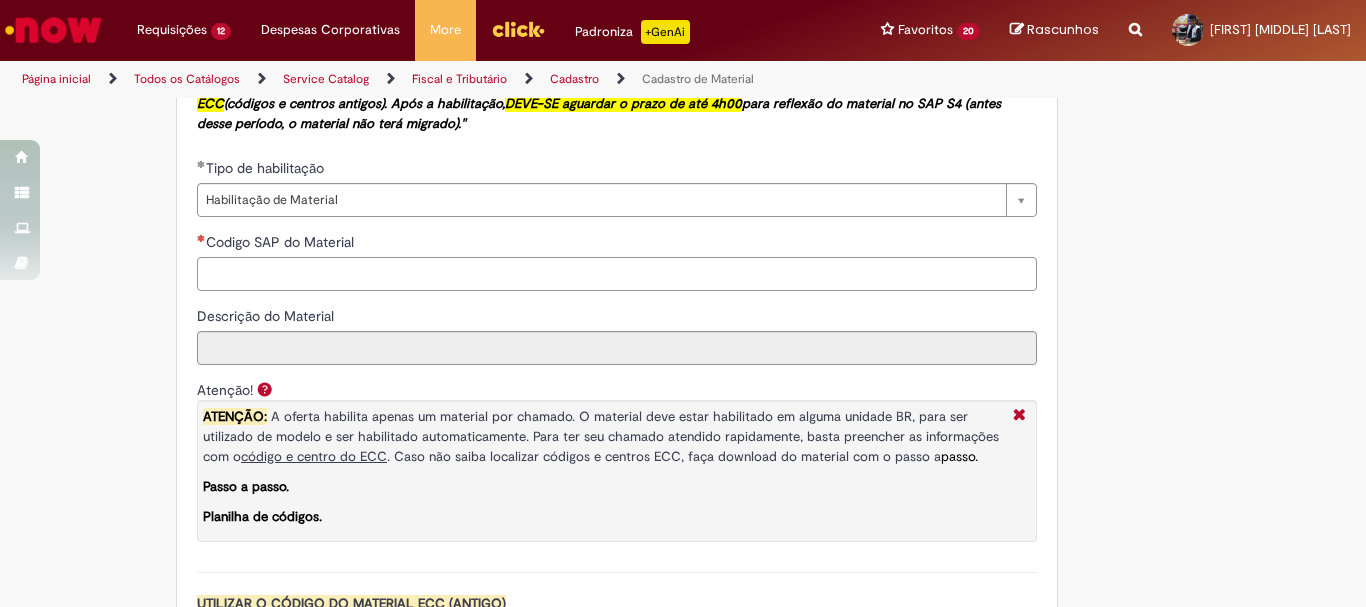 paste on "********" 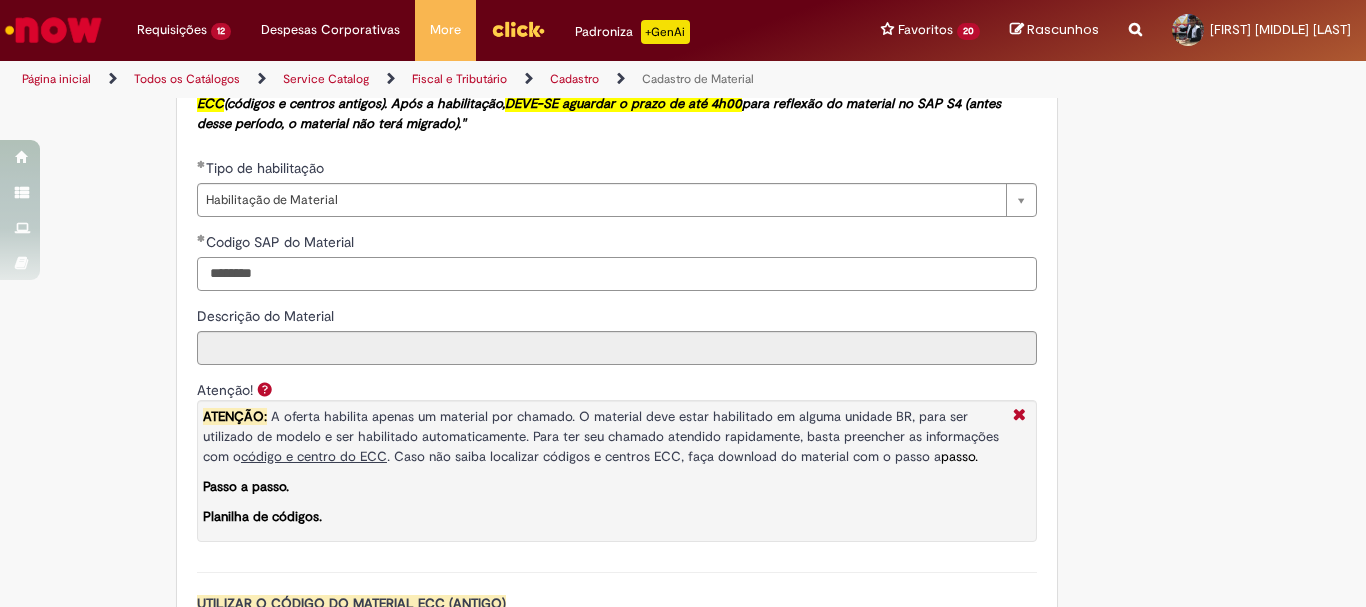 type on "********" 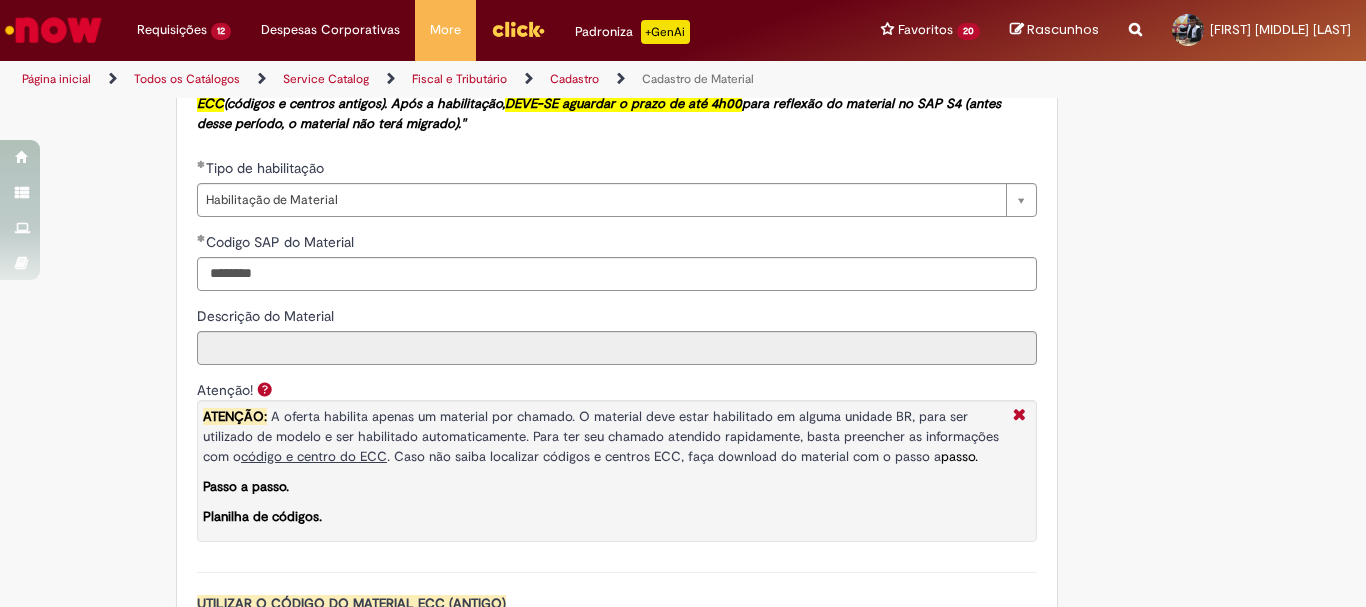 click on "Descrição do Material" at bounding box center [617, 318] 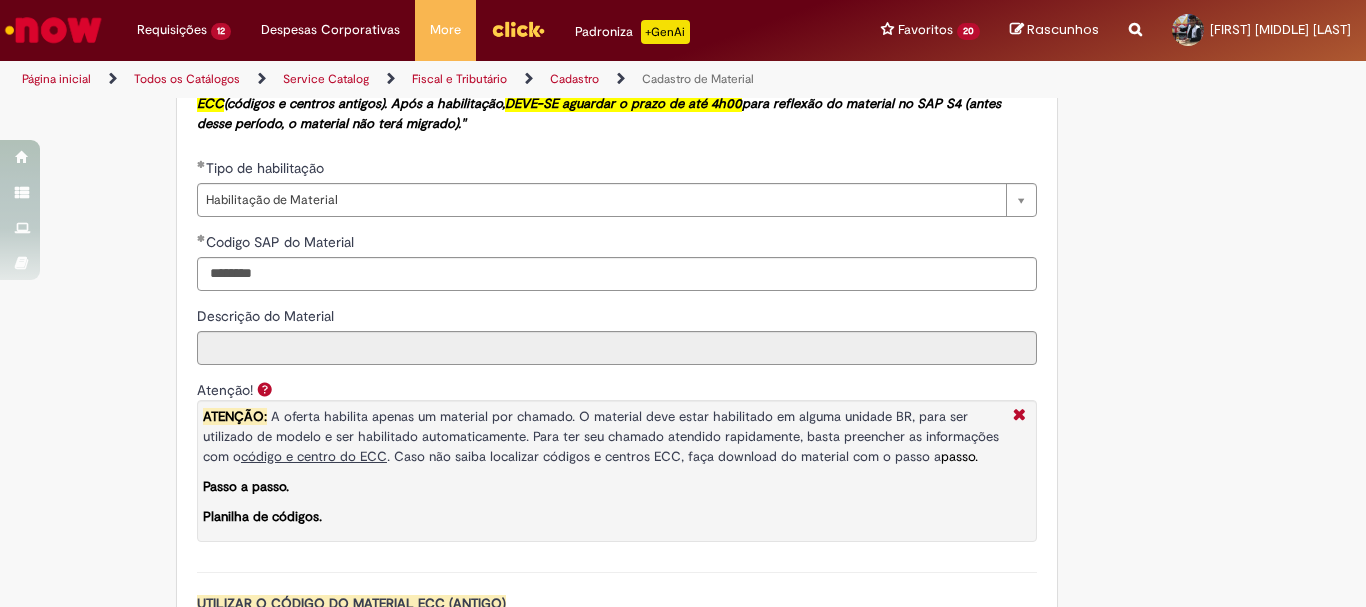 scroll, scrollTop: 1500, scrollLeft: 0, axis: vertical 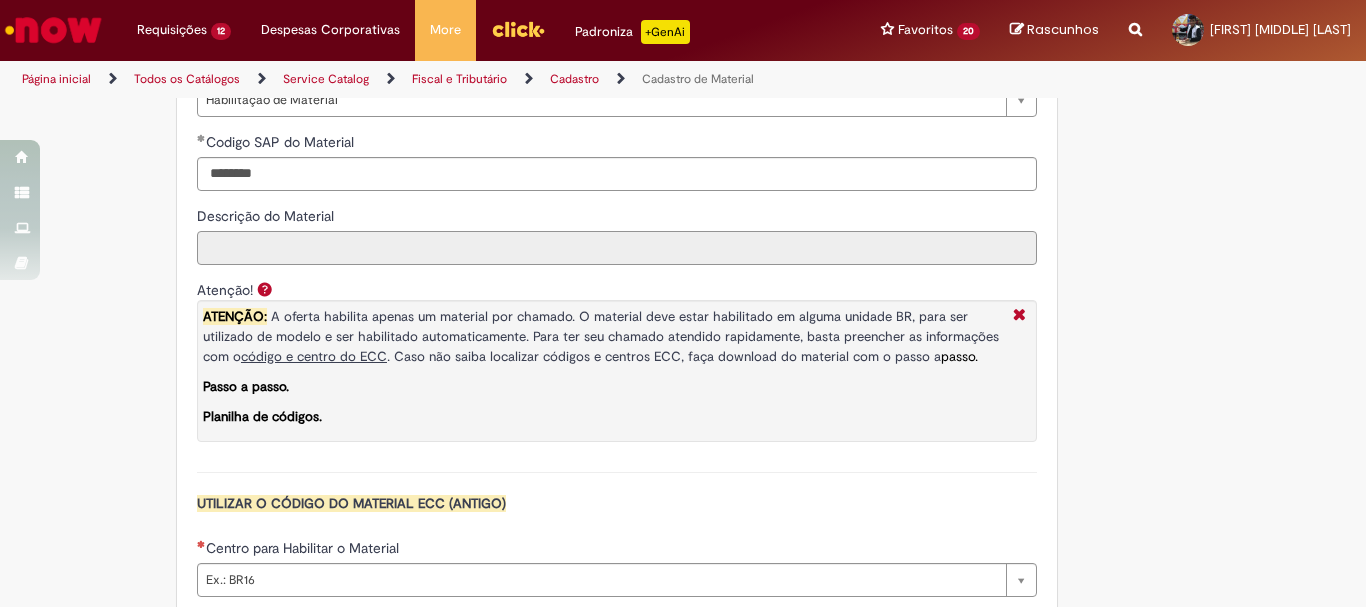 click on "Descrição do Material" at bounding box center [617, 248] 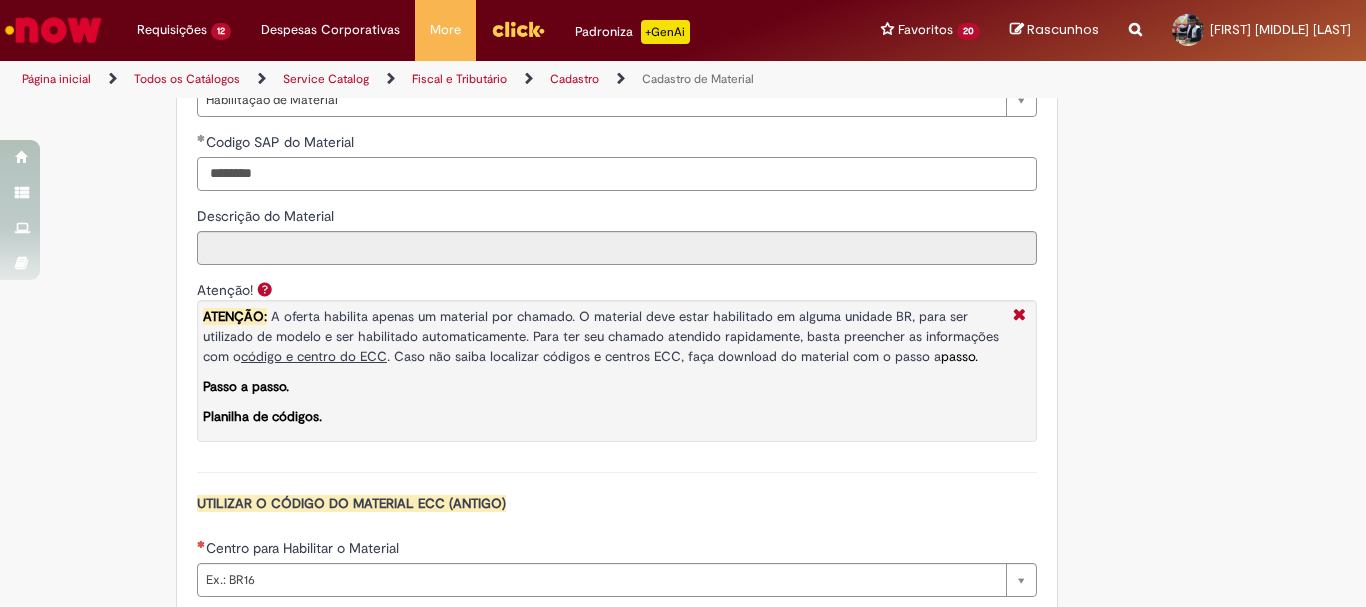 click on "********" at bounding box center (617, 174) 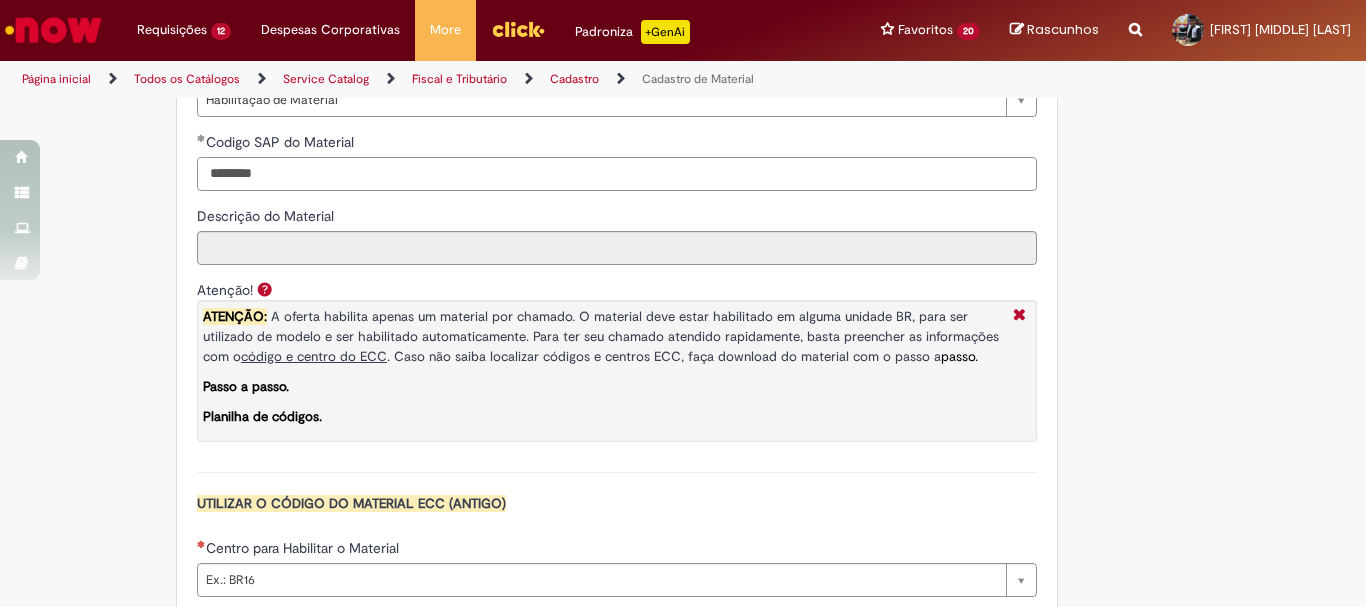 scroll, scrollTop: 1600, scrollLeft: 0, axis: vertical 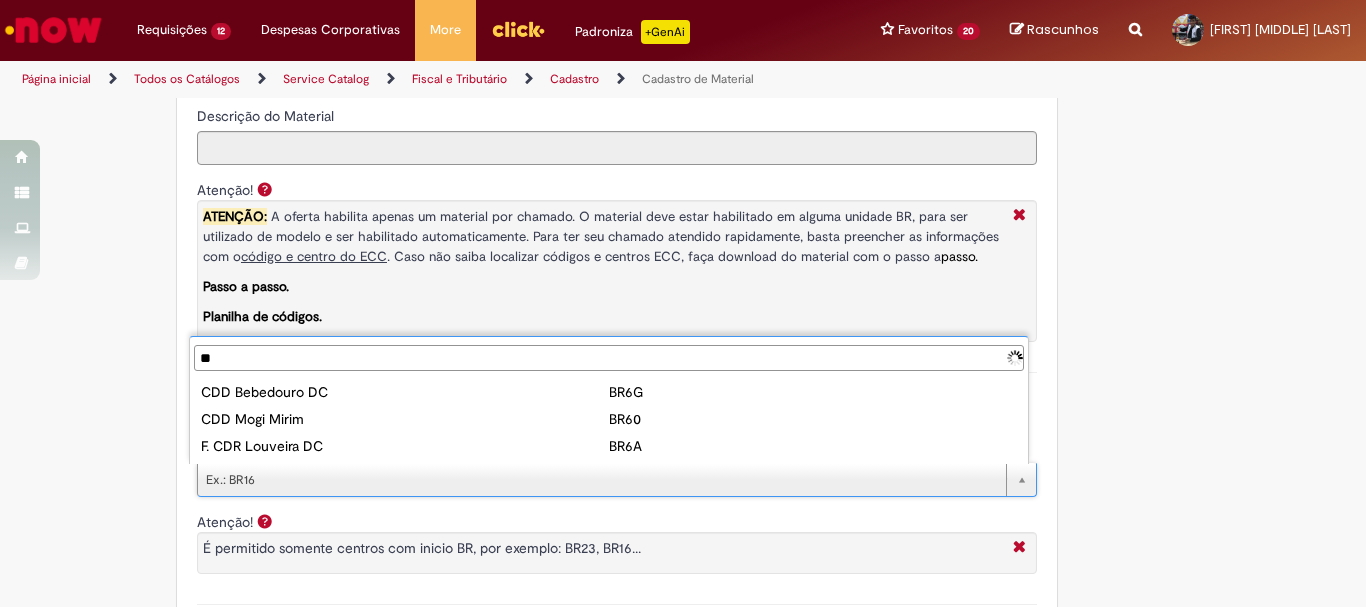 type on "*" 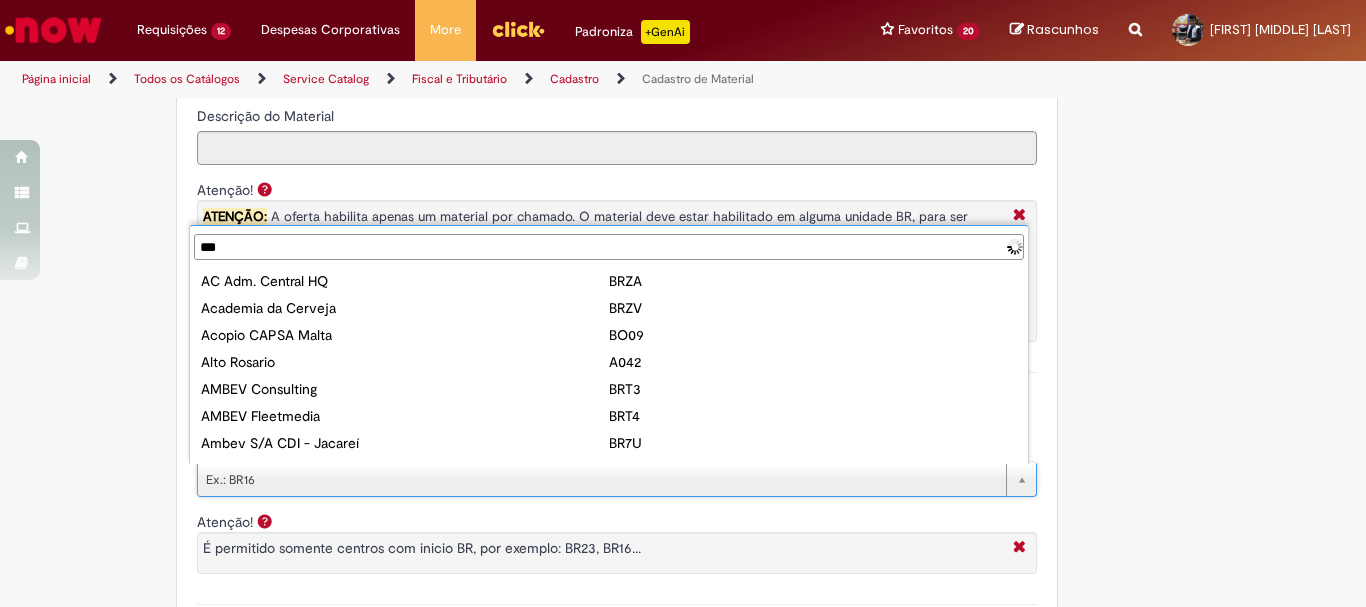 type on "****" 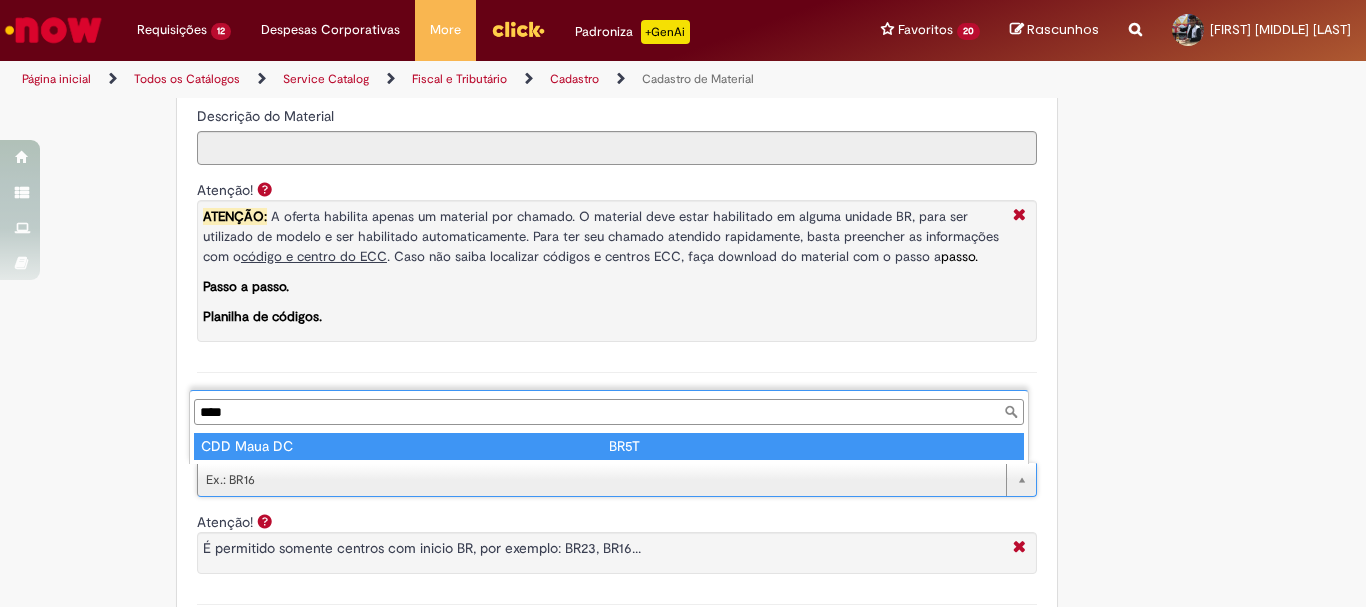 type on "**********" 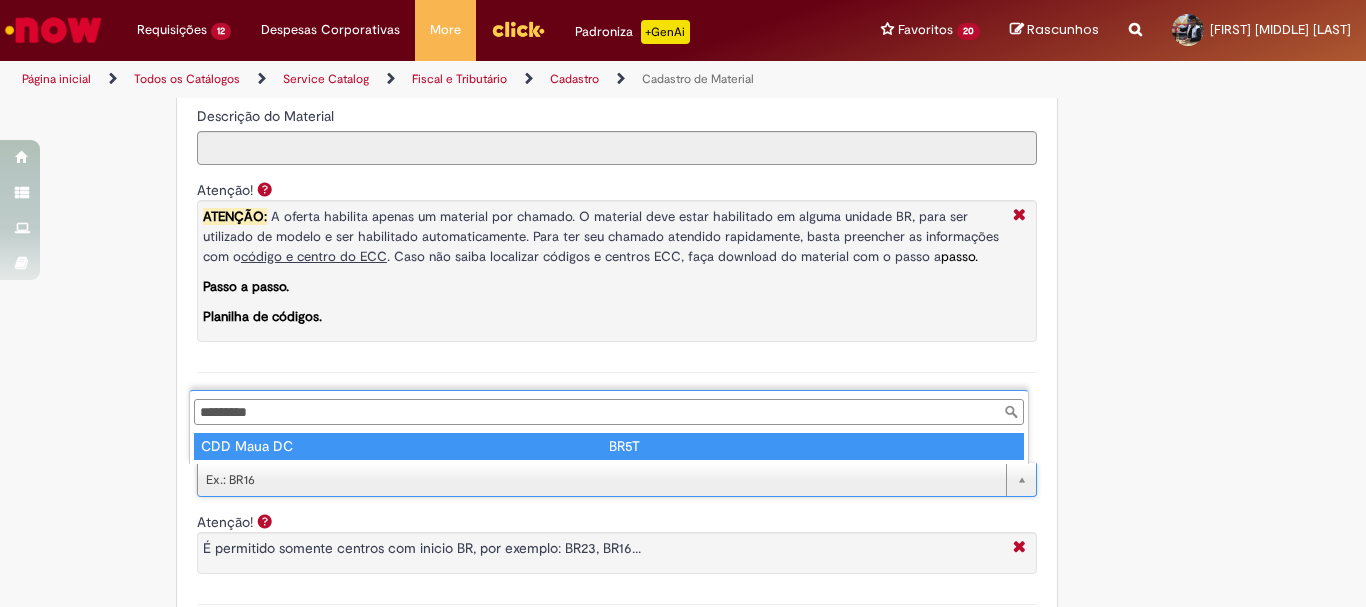 type on "****" 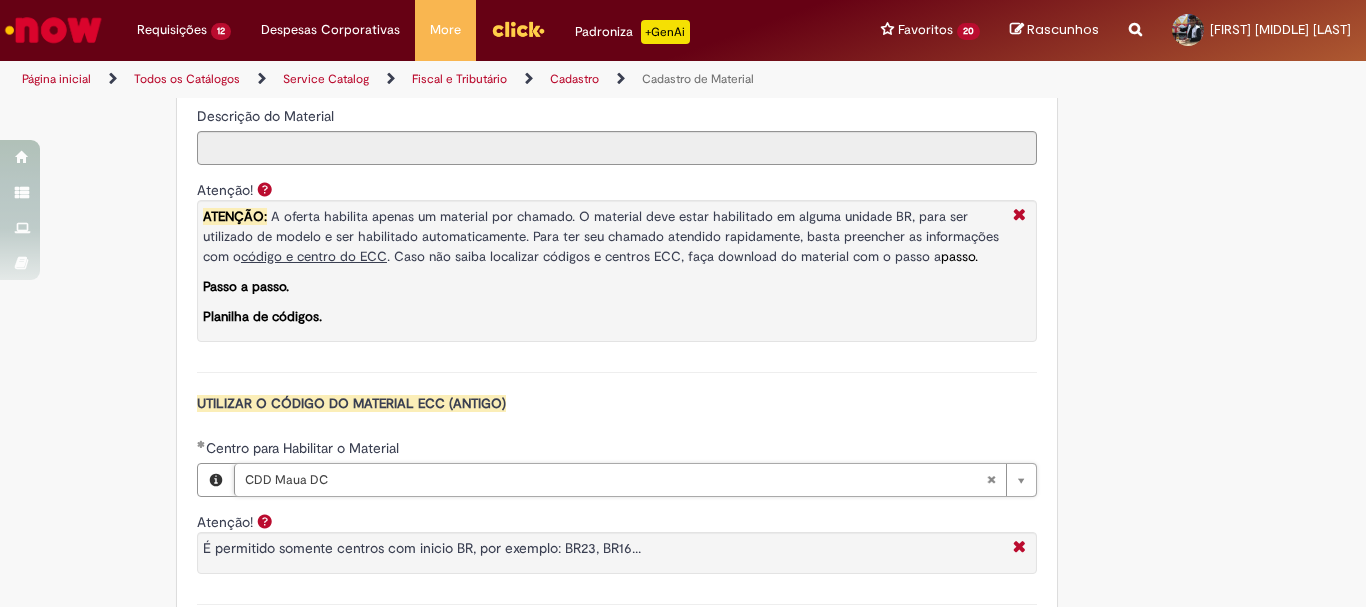 type 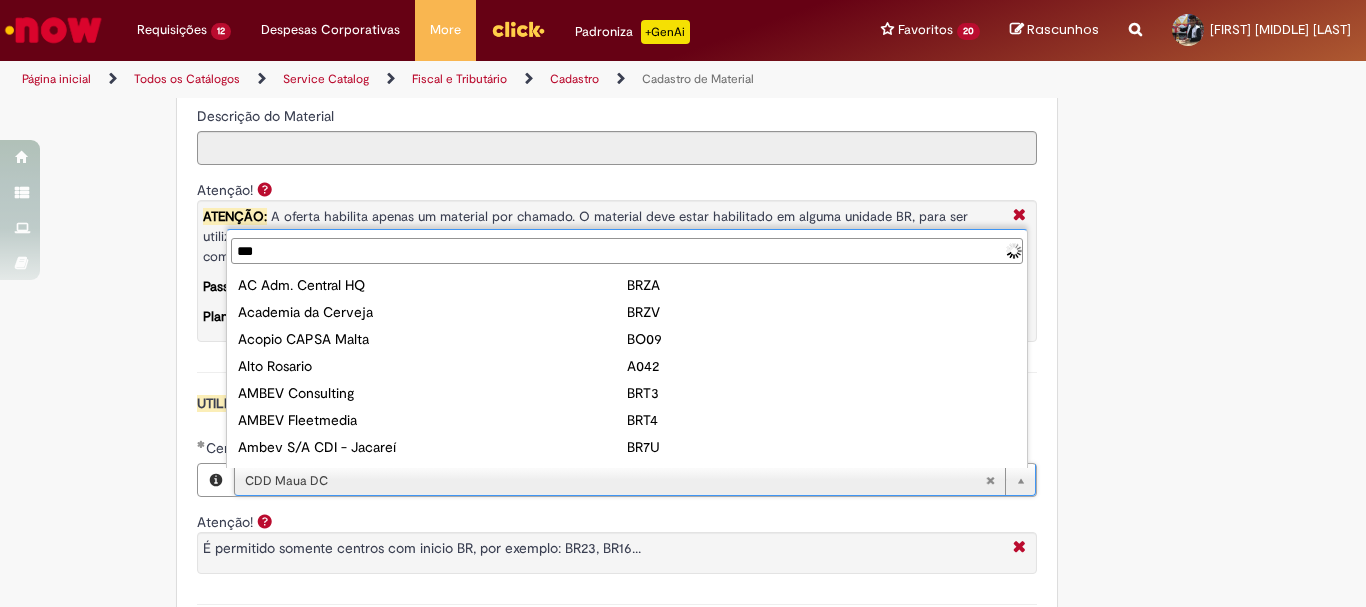 type on "****" 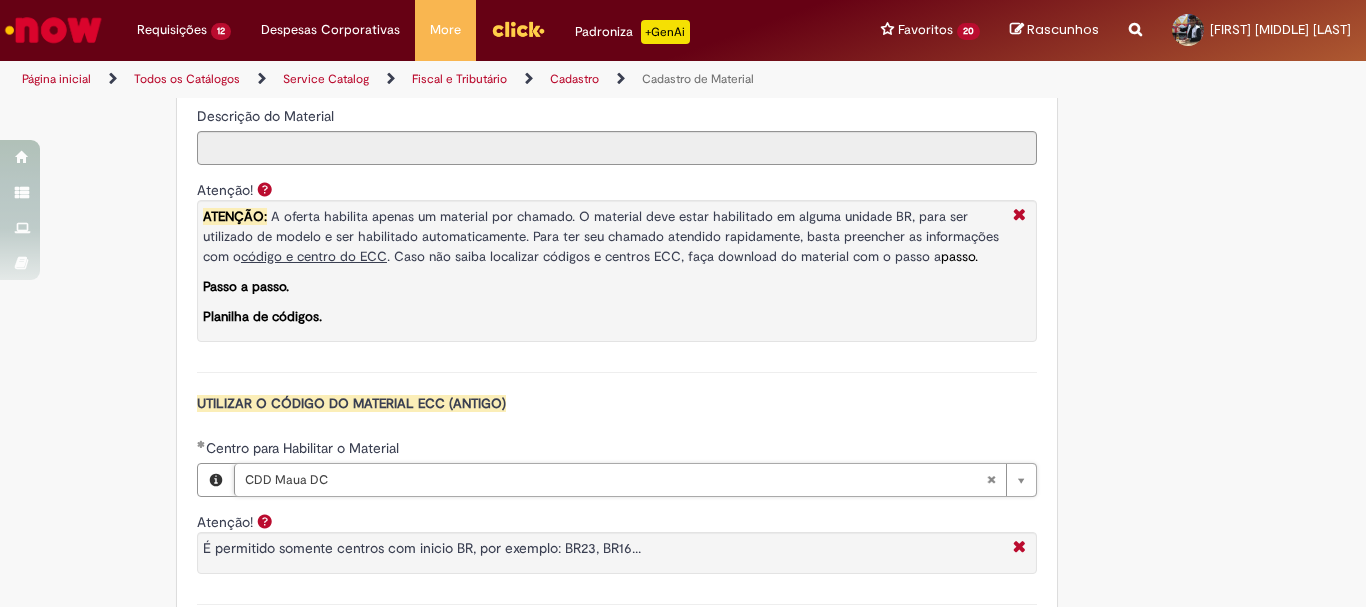 type on "**********" 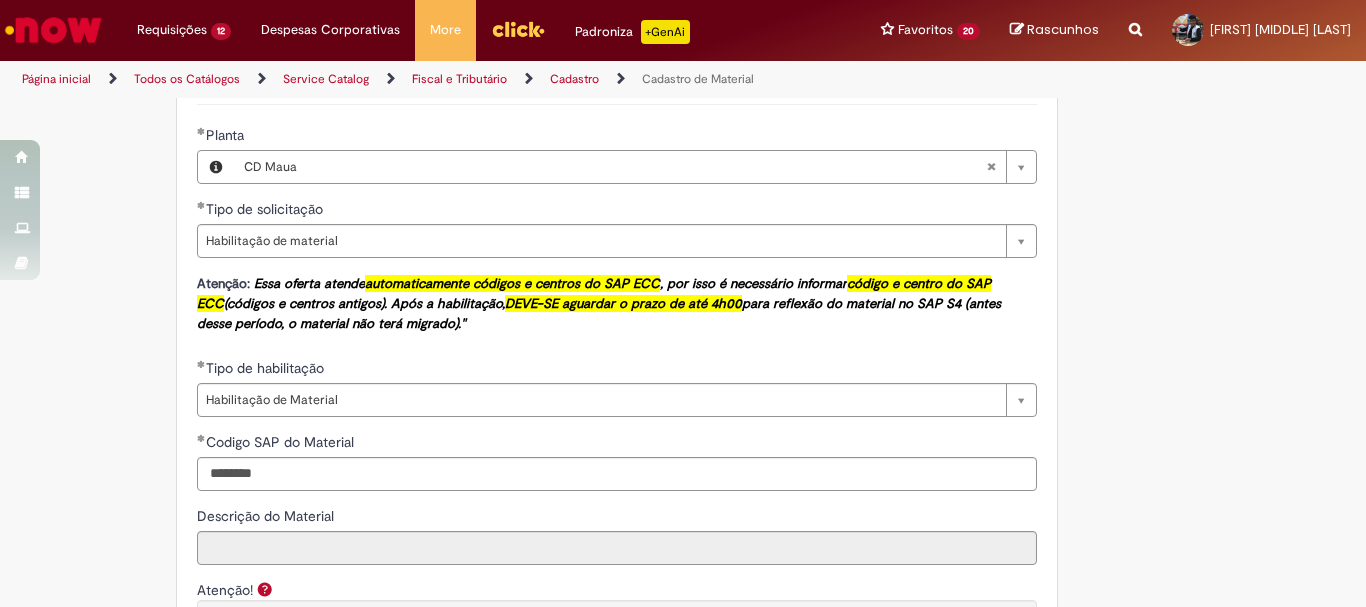 scroll, scrollTop: 1000, scrollLeft: 0, axis: vertical 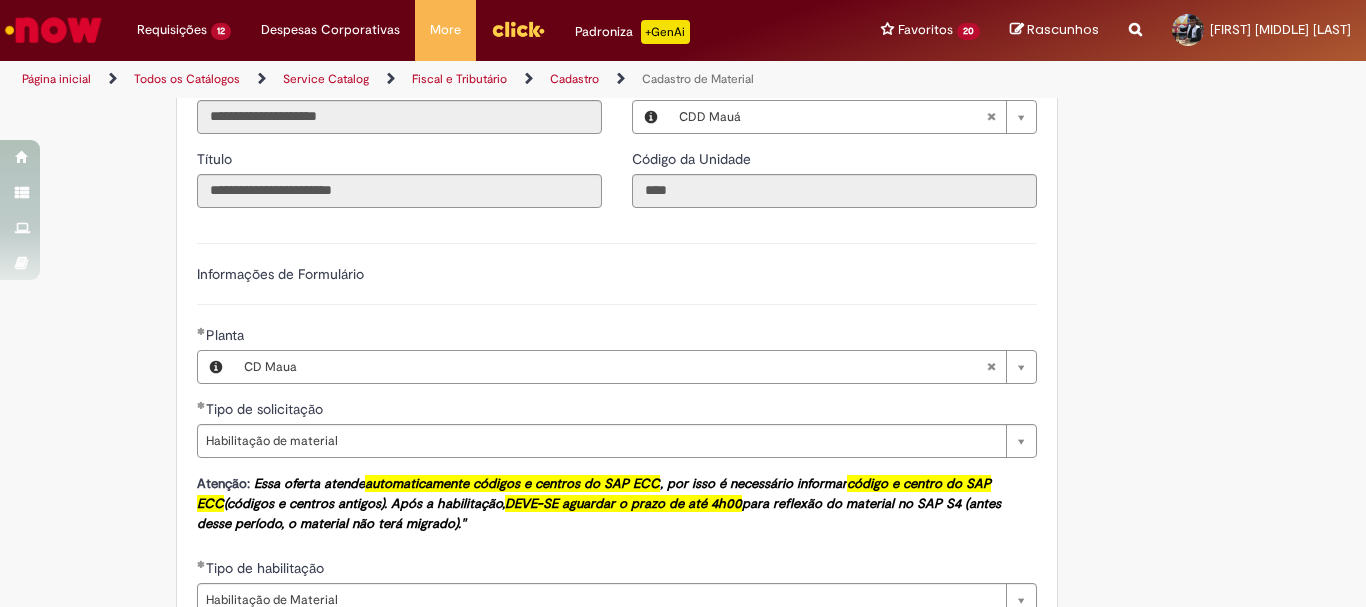 type 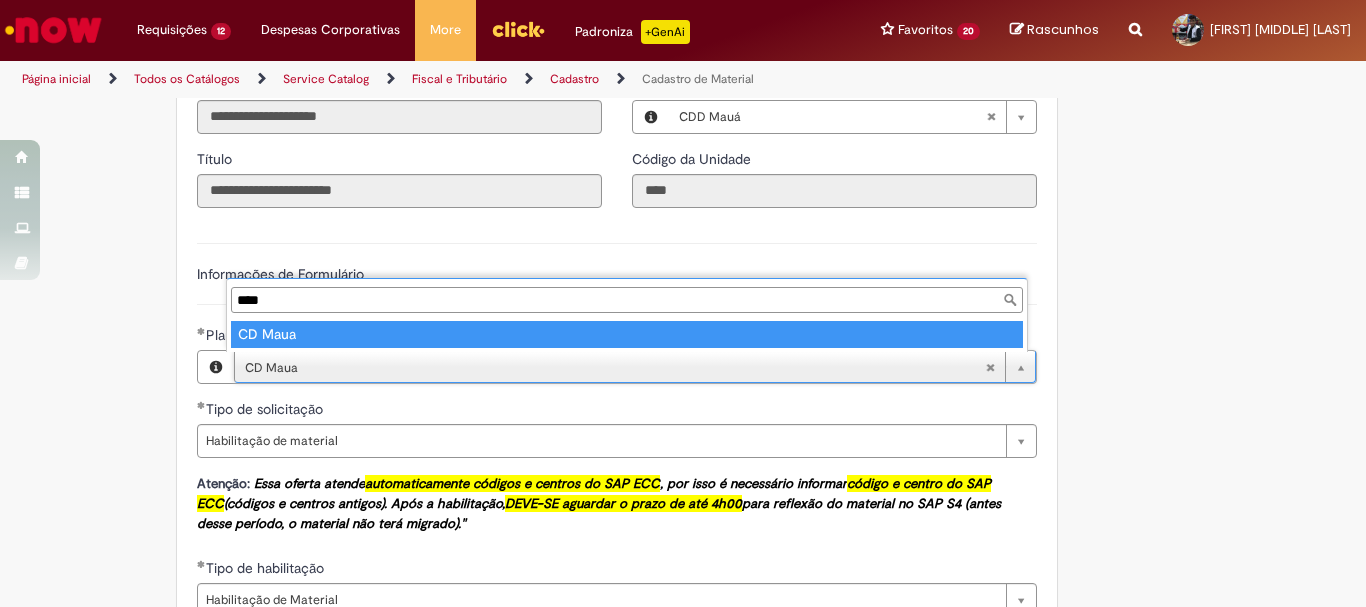 type on "****" 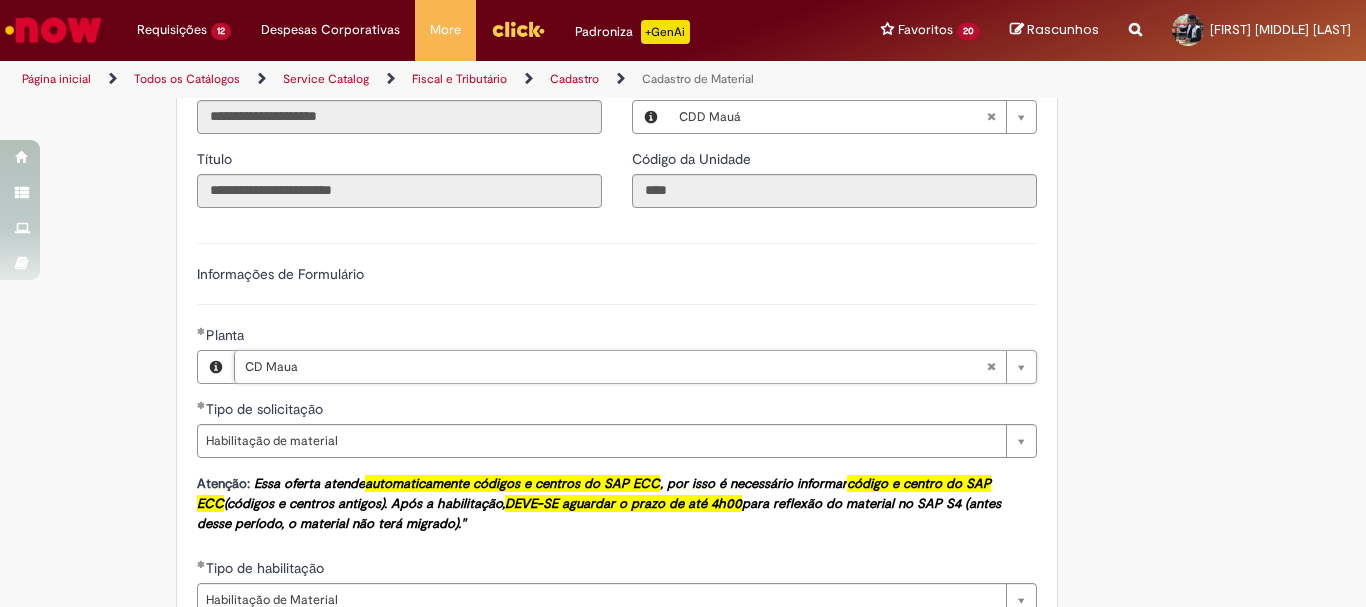 scroll, scrollTop: 0, scrollLeft: 56, axis: horizontal 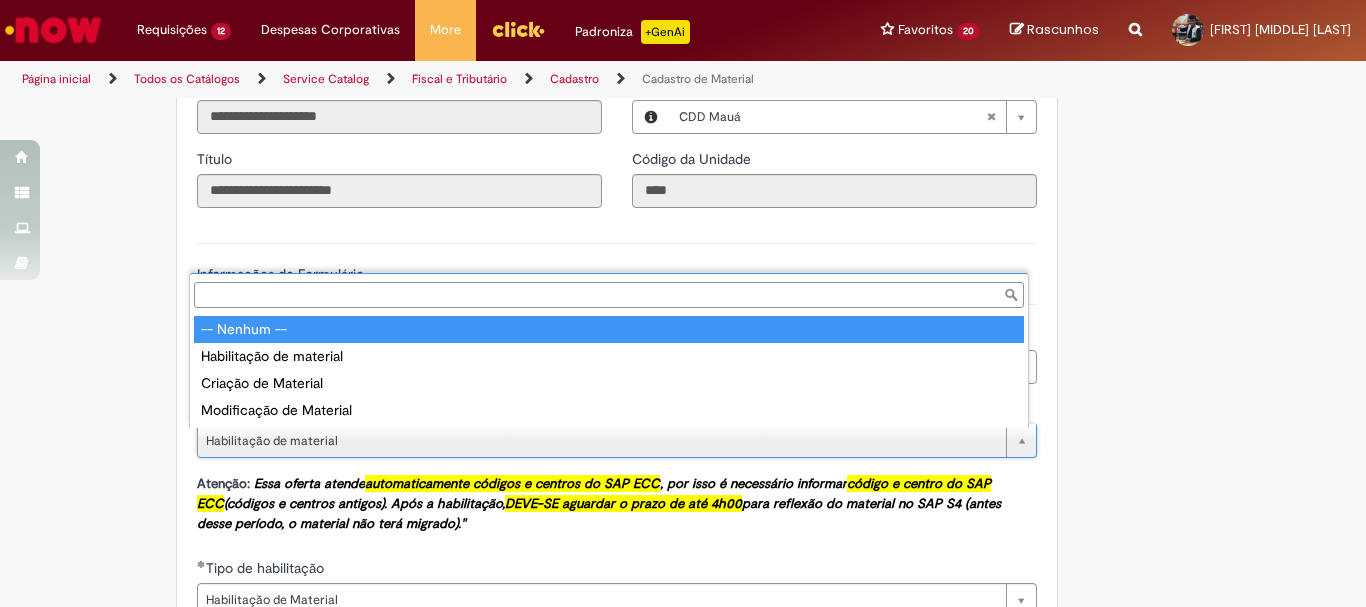 type on "**********" 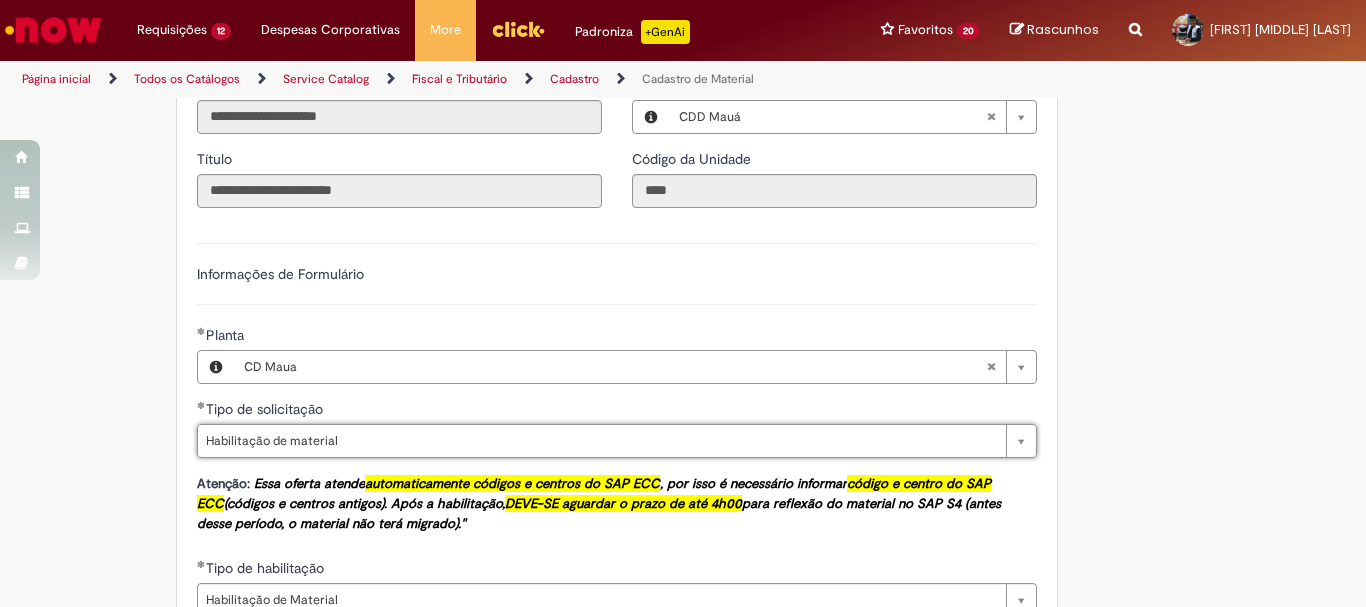 scroll, scrollTop: 0, scrollLeft: 141, axis: horizontal 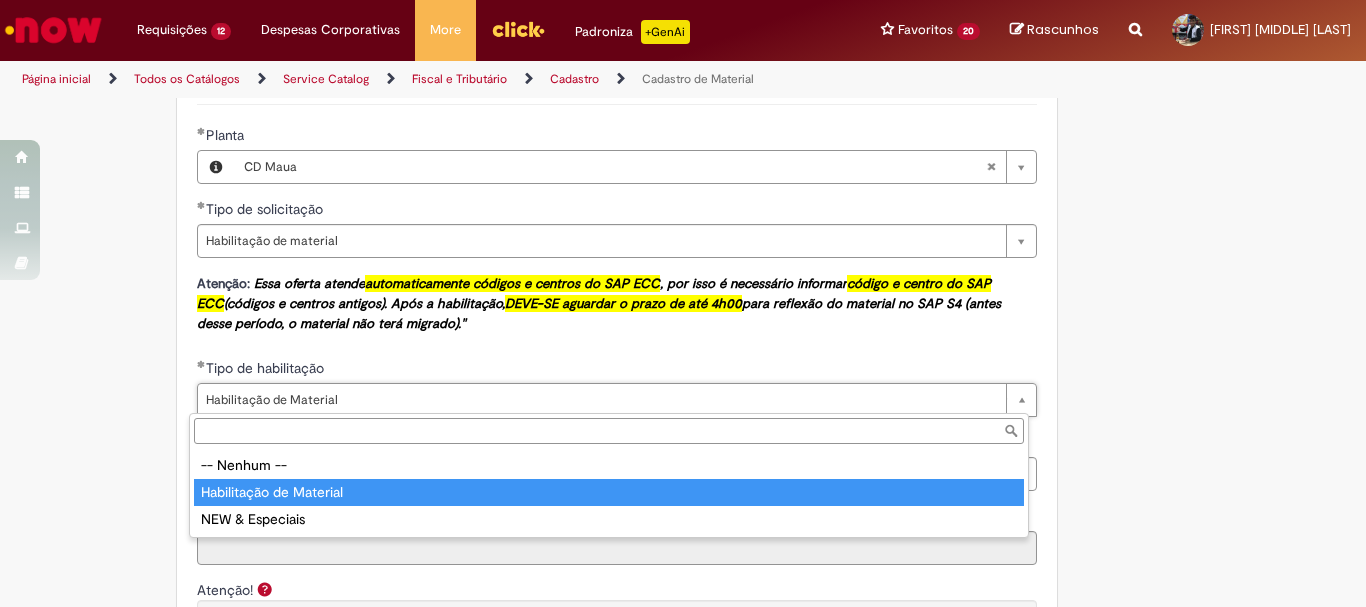type on "**********" 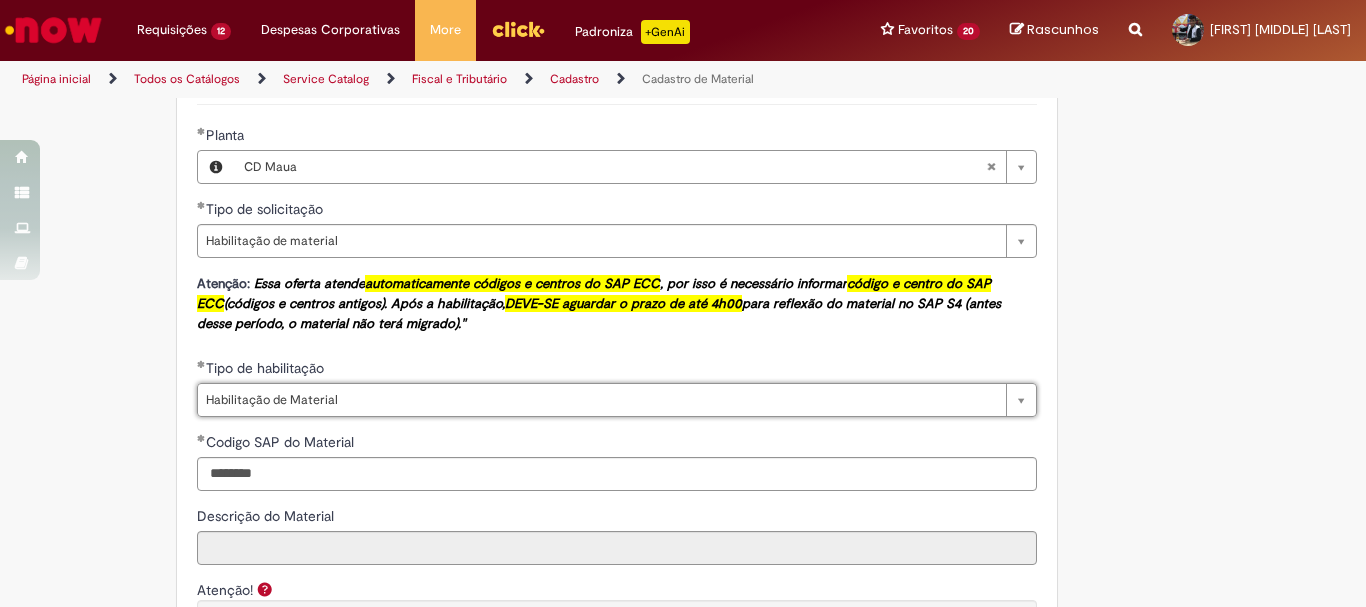 scroll, scrollTop: 0, scrollLeft: 141, axis: horizontal 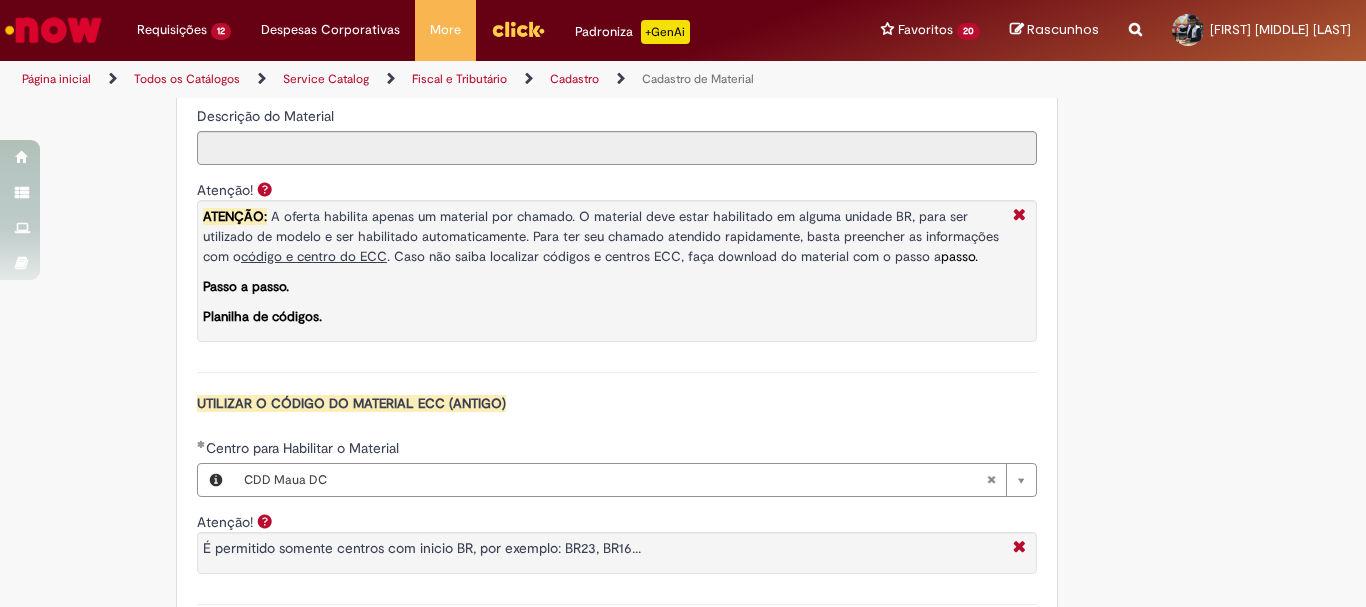 type 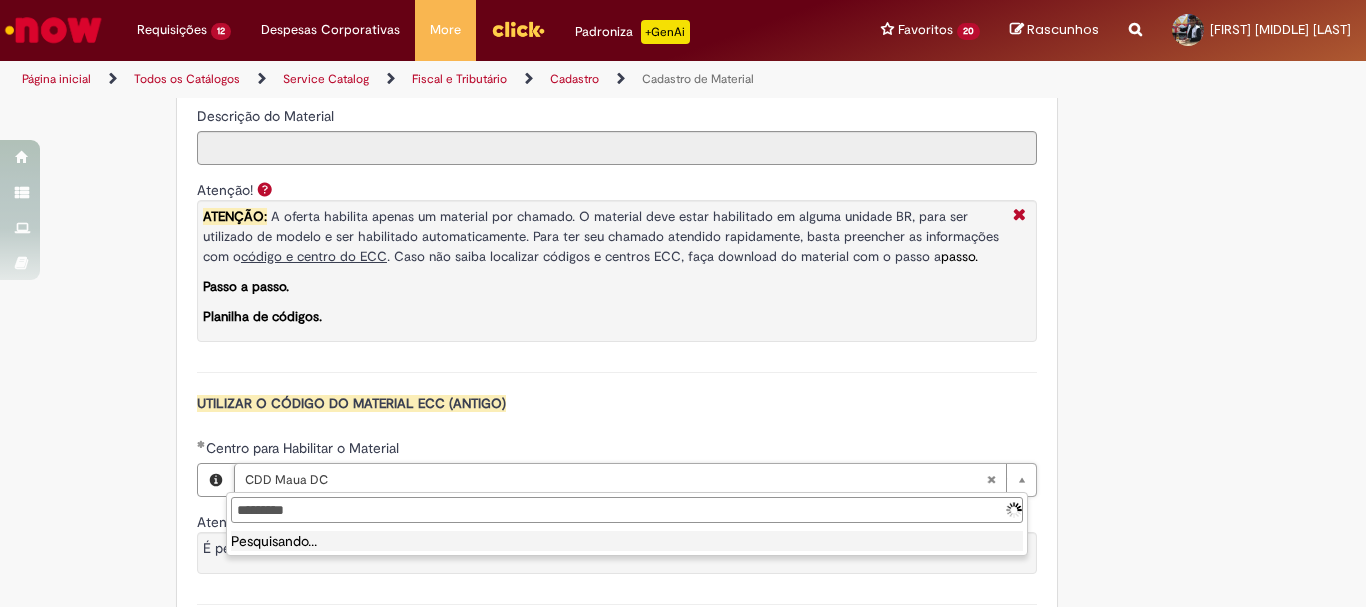 scroll, scrollTop: 0, scrollLeft: 0, axis: both 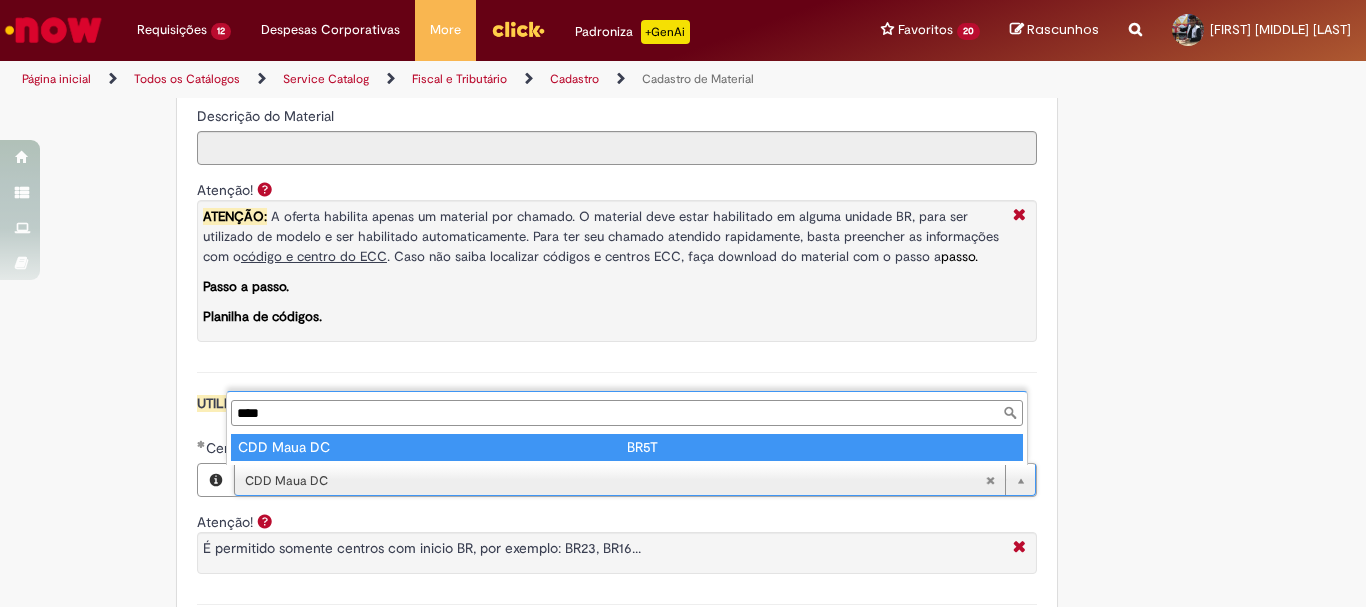 type on "****" 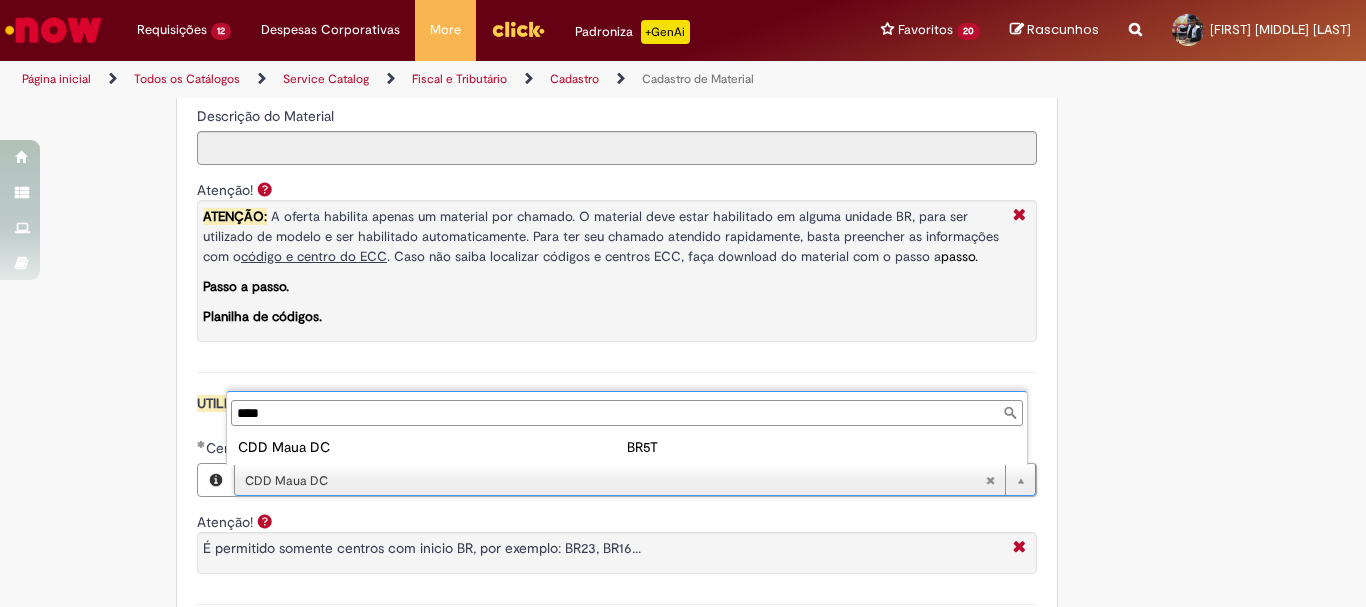 drag, startPoint x: 600, startPoint y: 408, endPoint x: 102, endPoint y: 420, distance: 498.14456 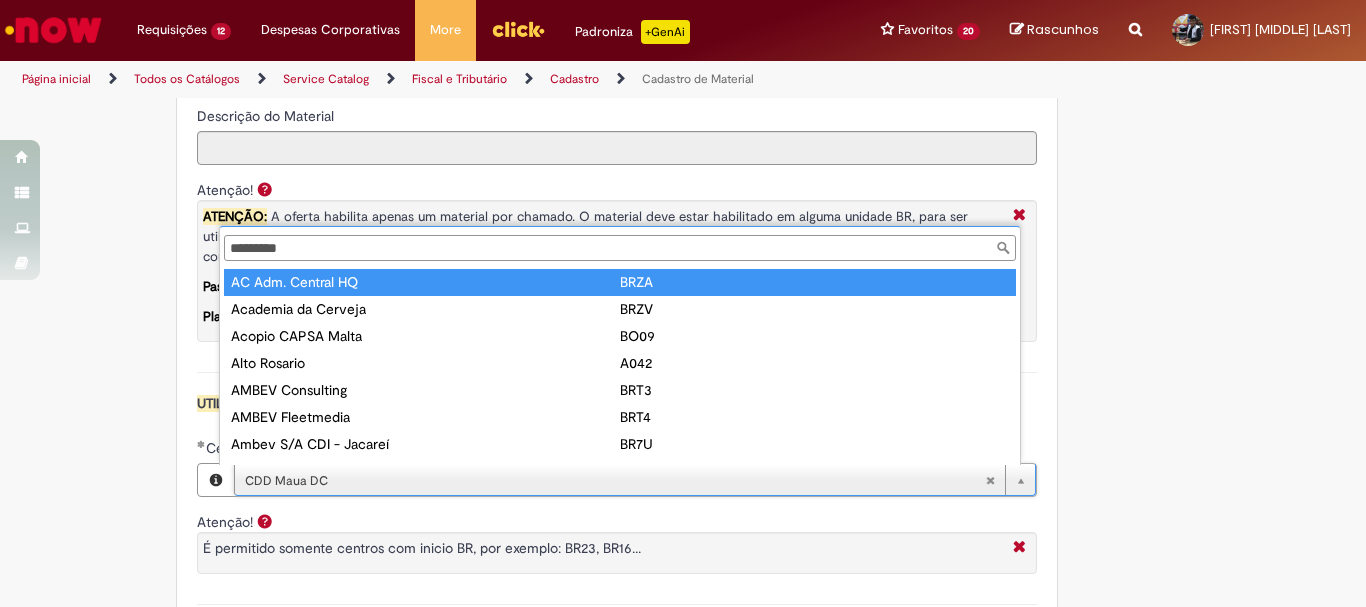 type on "**********" 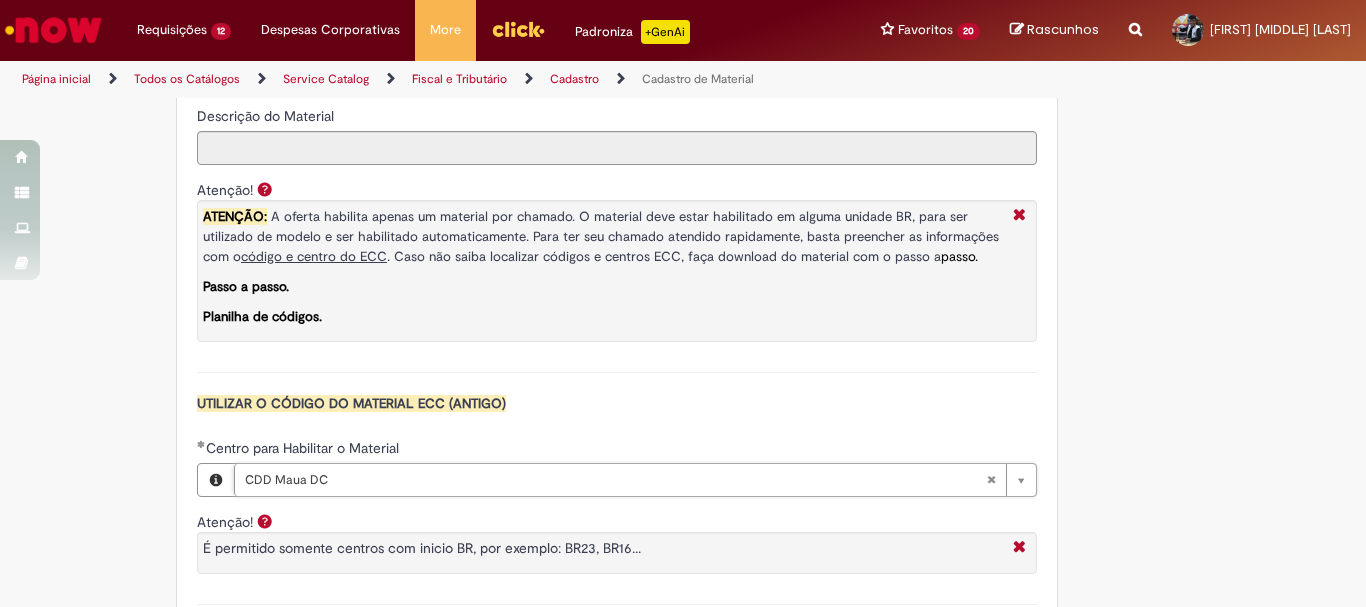 scroll, scrollTop: 0, scrollLeft: 90, axis: horizontal 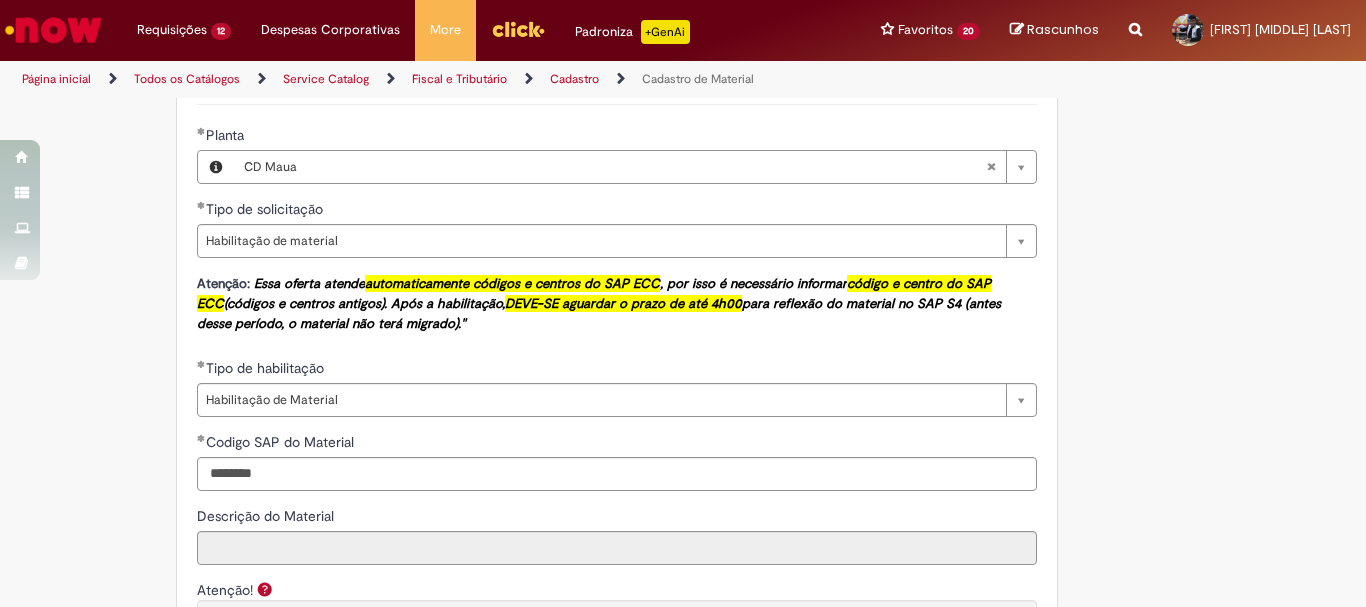 type 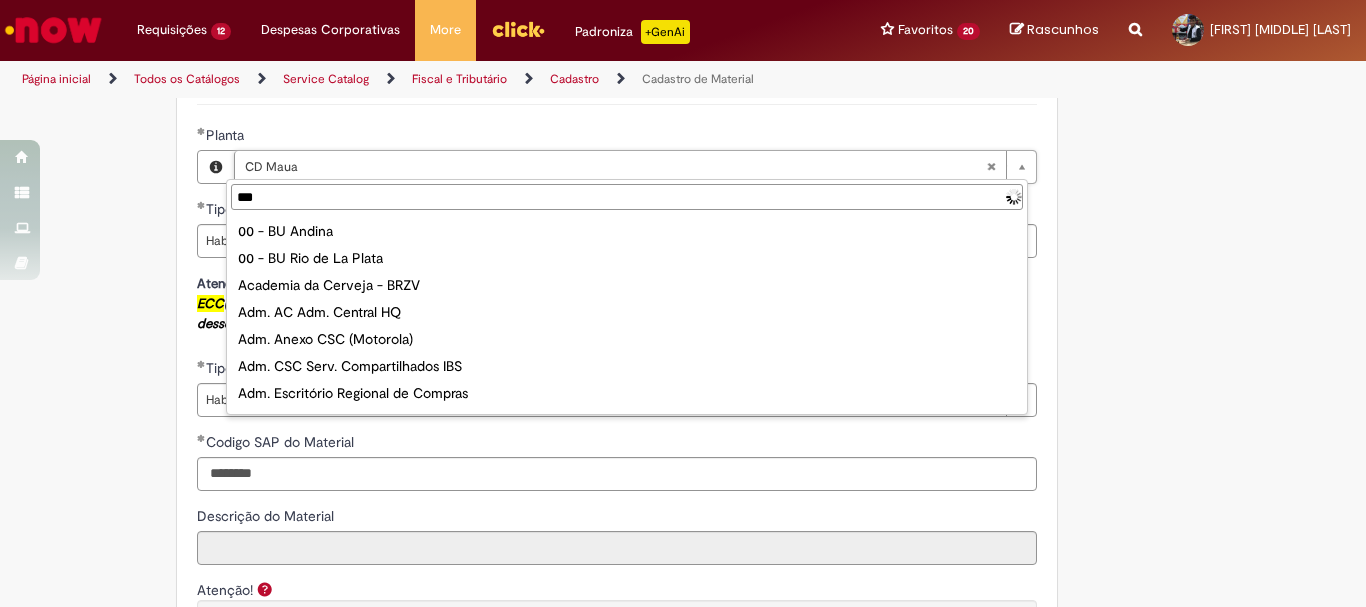 type on "****" 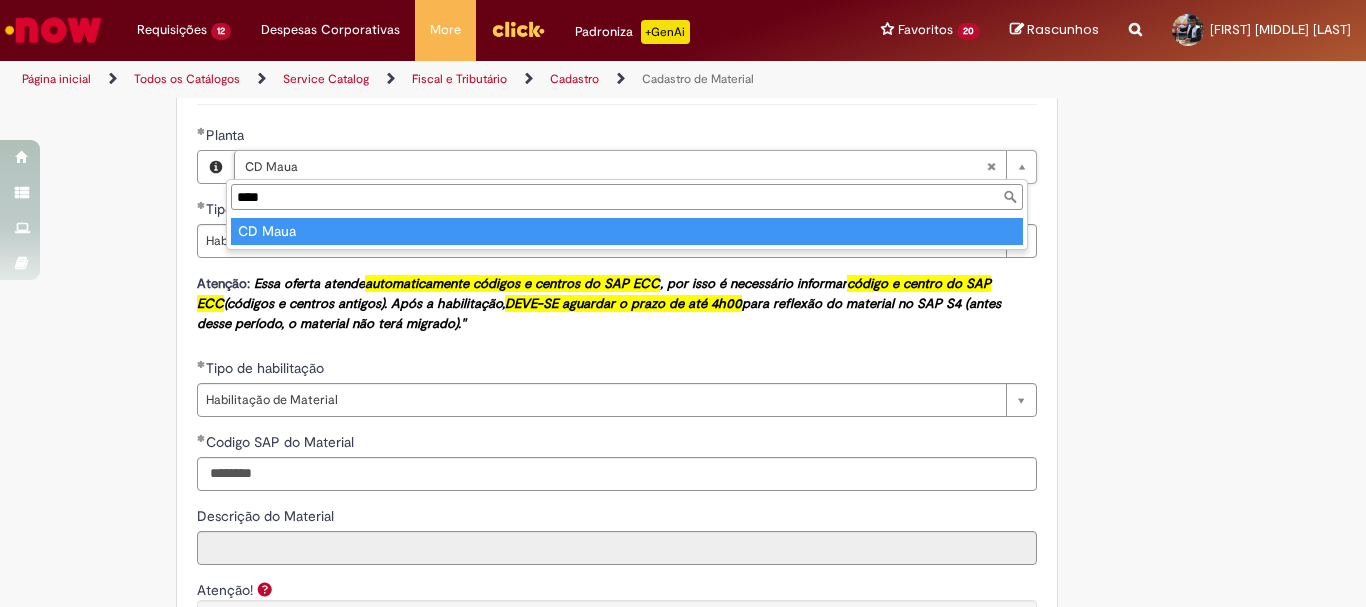 type on "*******" 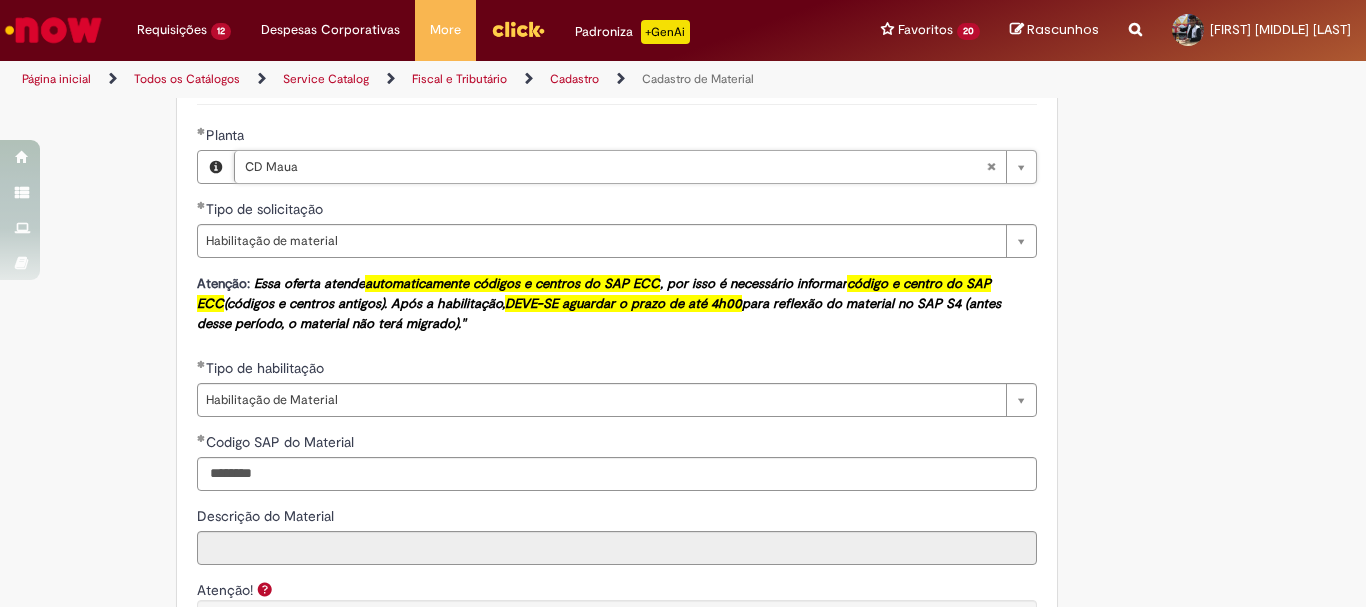 scroll, scrollTop: 0, scrollLeft: 56, axis: horizontal 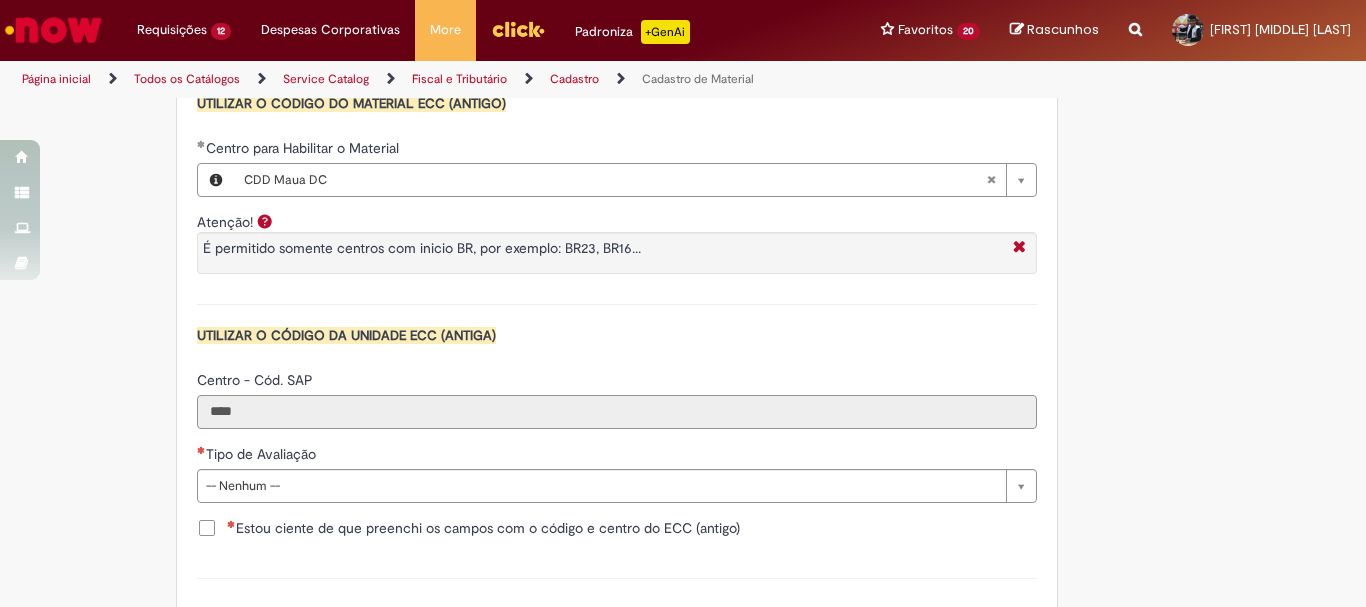 click on "****" at bounding box center (617, 412) 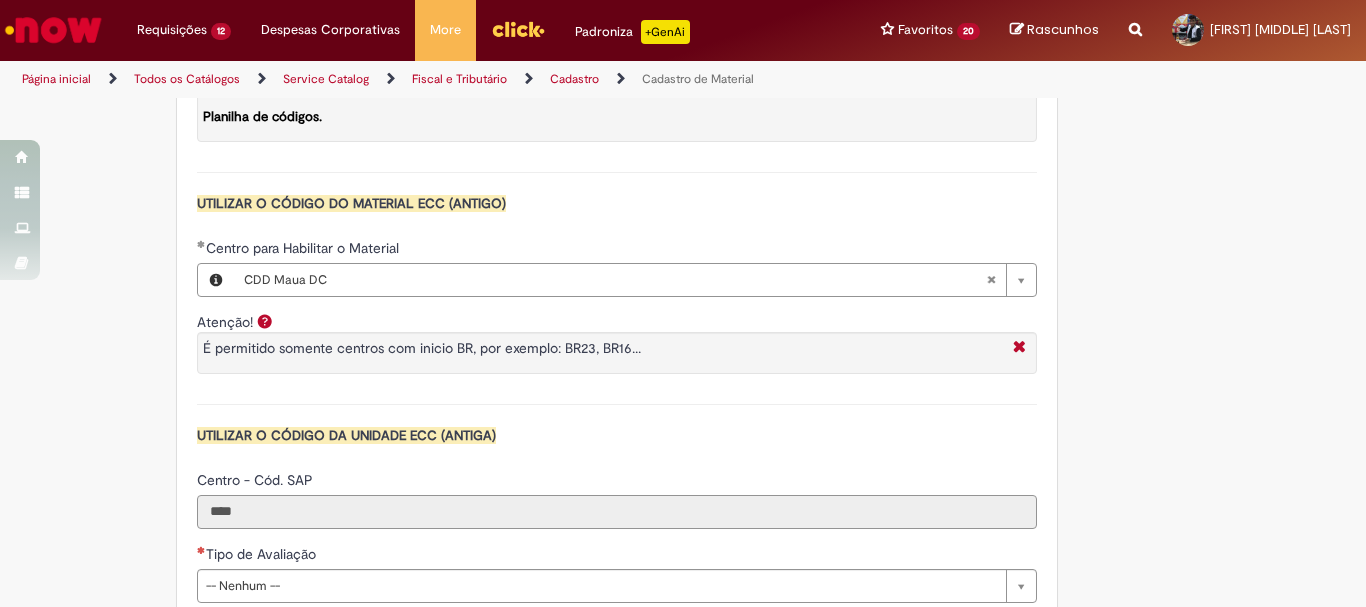 scroll, scrollTop: 1700, scrollLeft: 0, axis: vertical 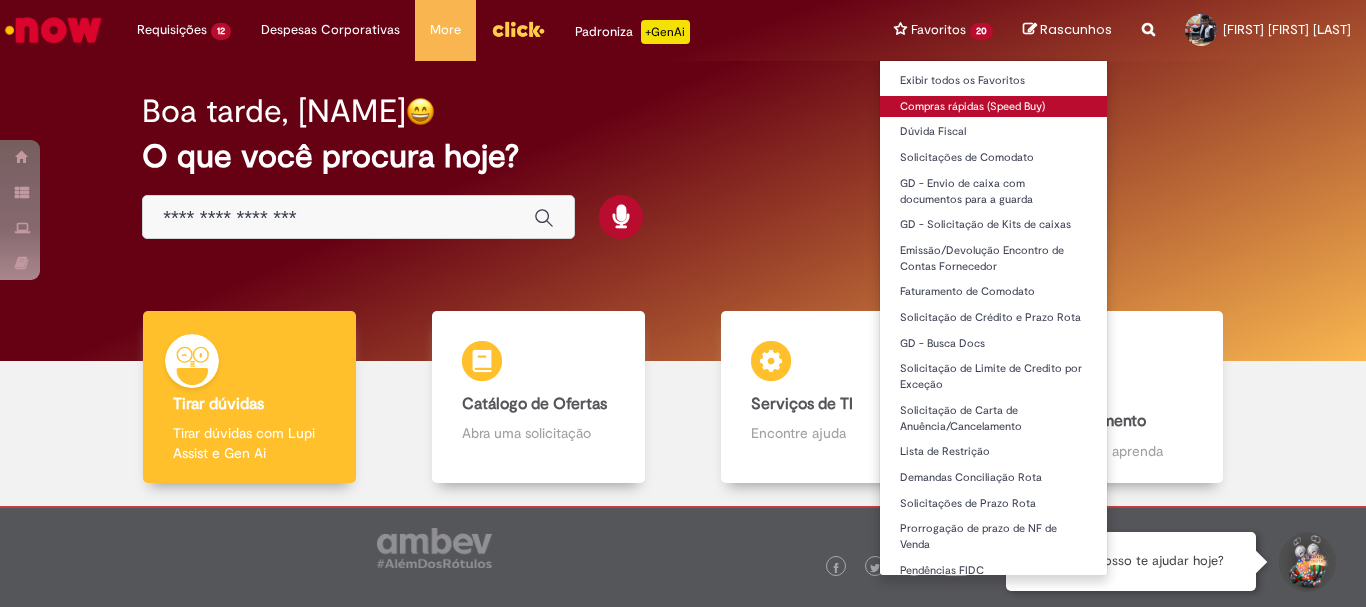 click on "Compras rápidas (Speed Buy)" at bounding box center (993, 107) 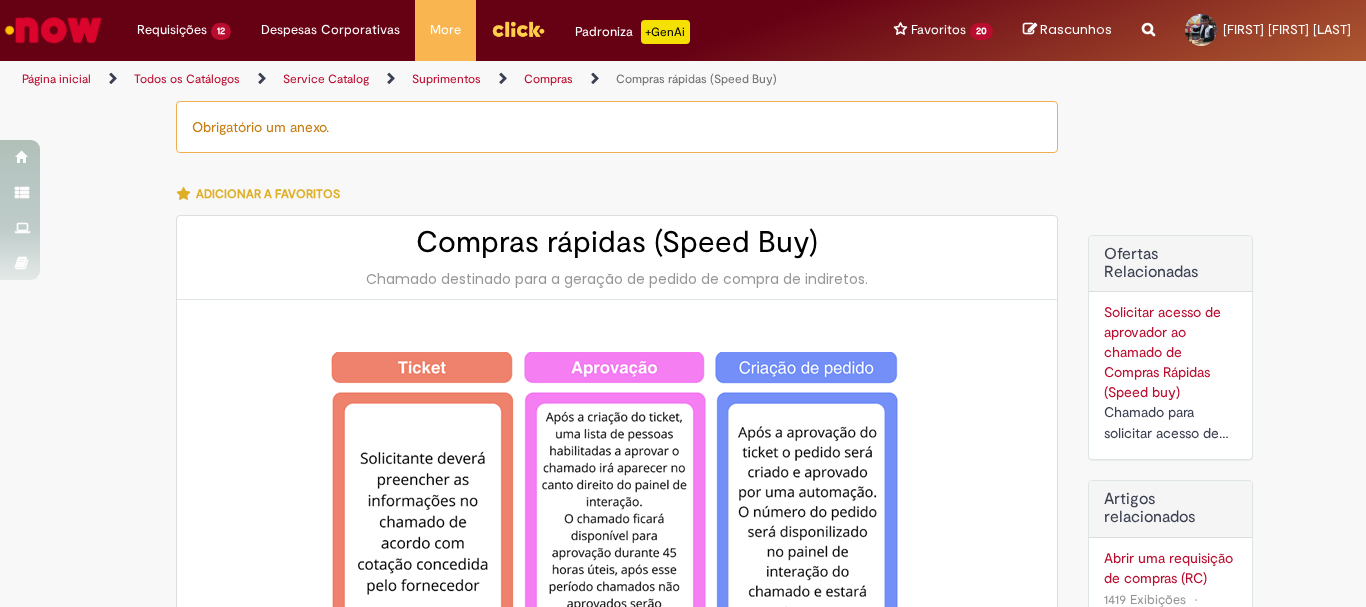 type on "********" 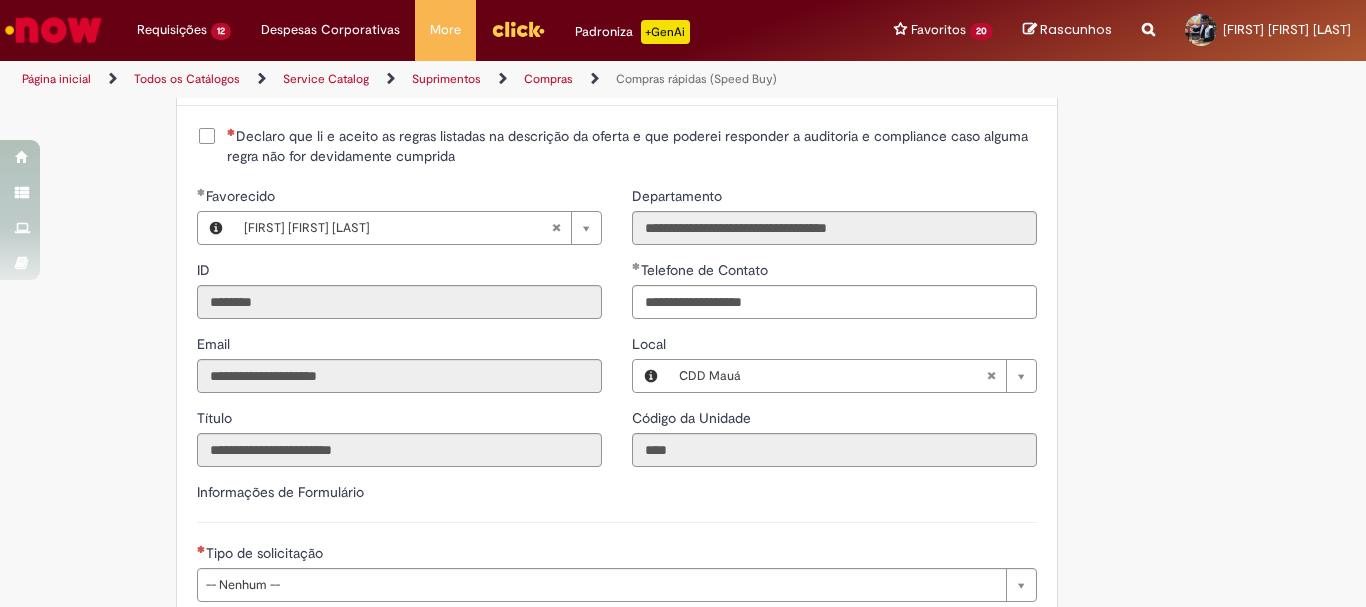 scroll, scrollTop: 2400, scrollLeft: 0, axis: vertical 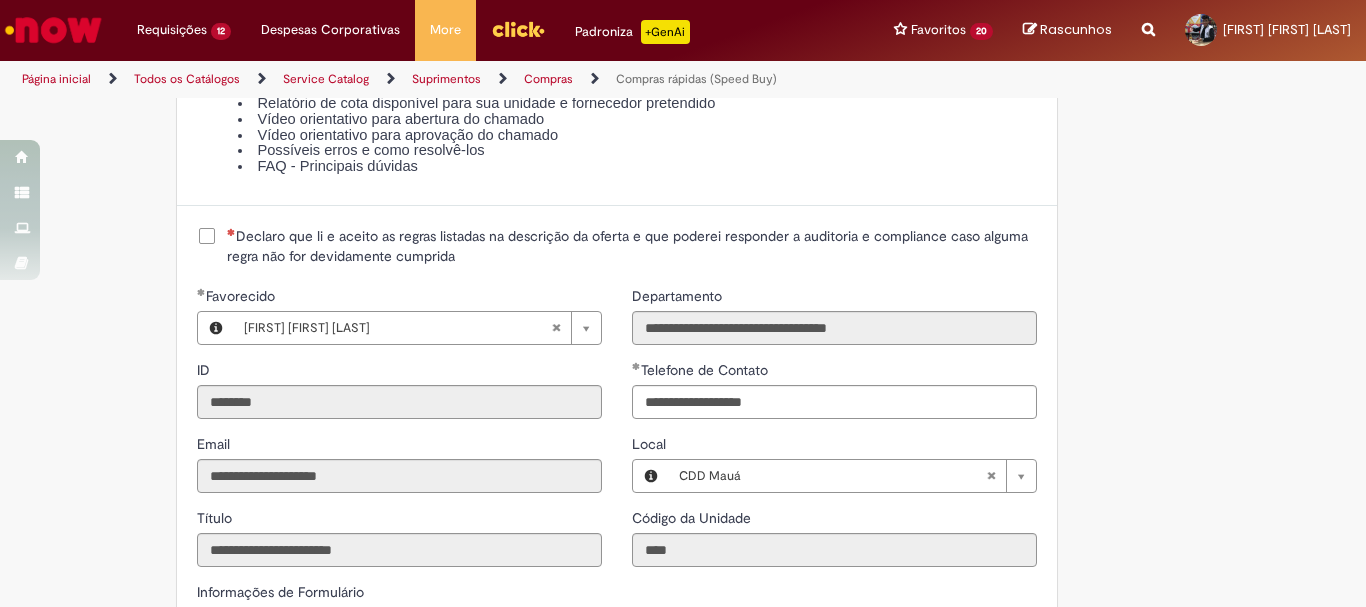 click on "Declaro que li e aceito as regras listadas na descrição da oferta e que poderei responder a auditoria e compliance caso alguma regra não for devidamente cumprida" at bounding box center (632, 246) 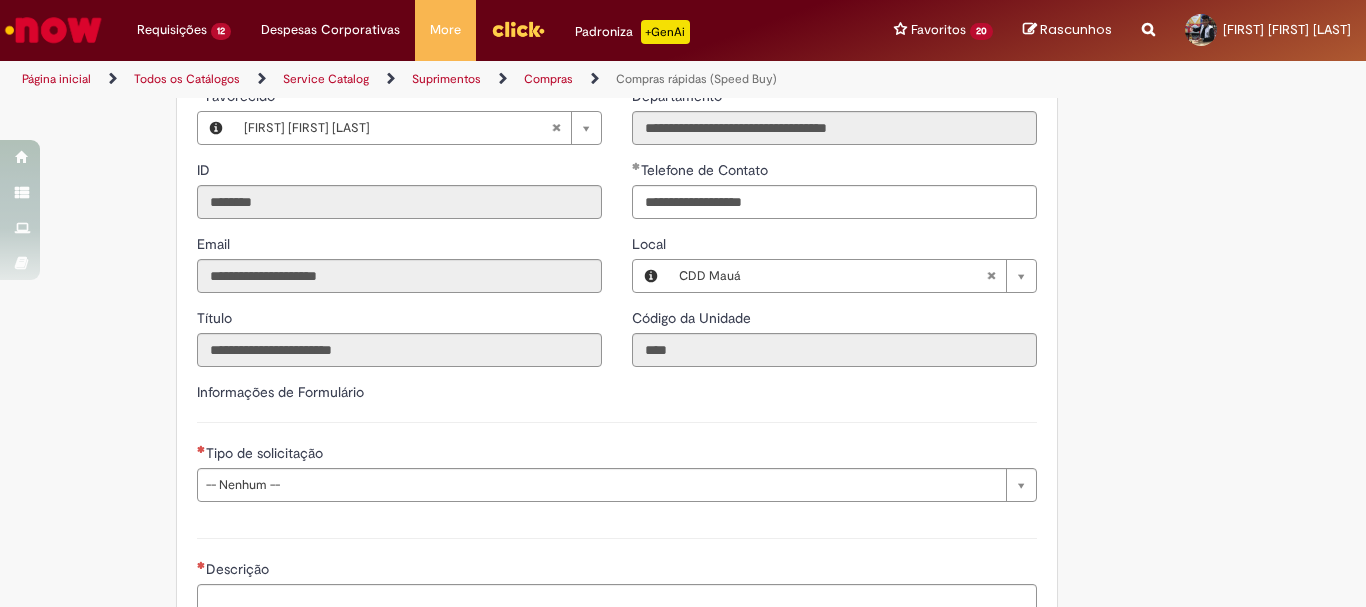 scroll, scrollTop: 2800, scrollLeft: 0, axis: vertical 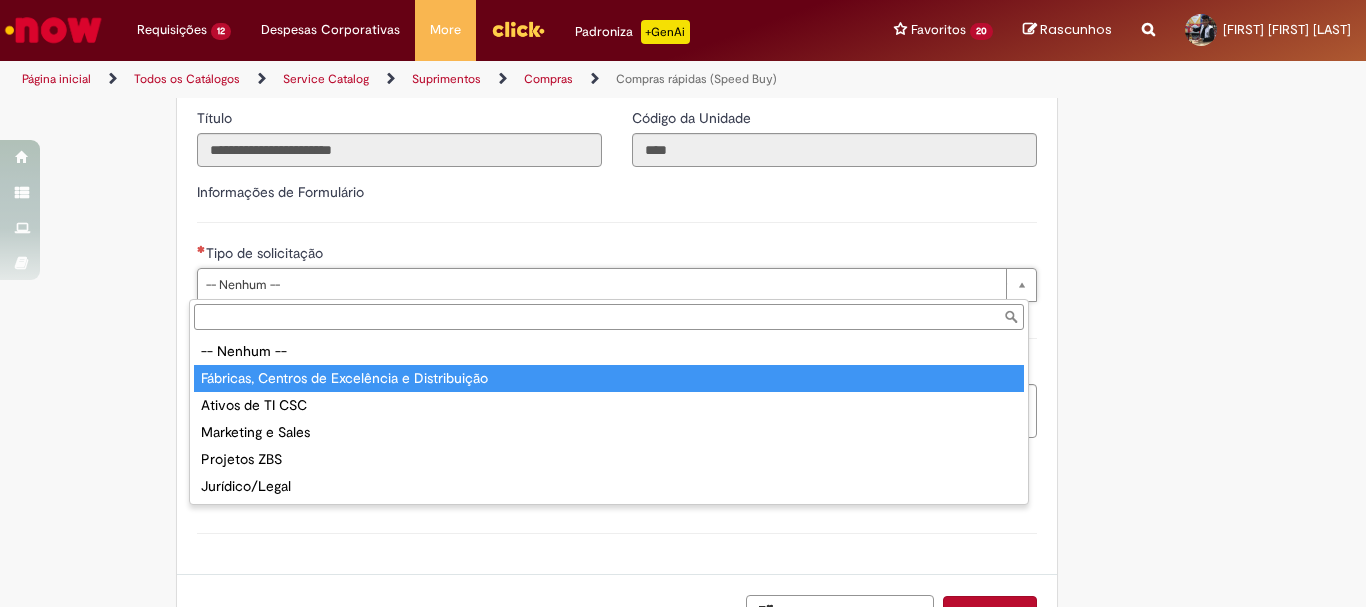 type on "**********" 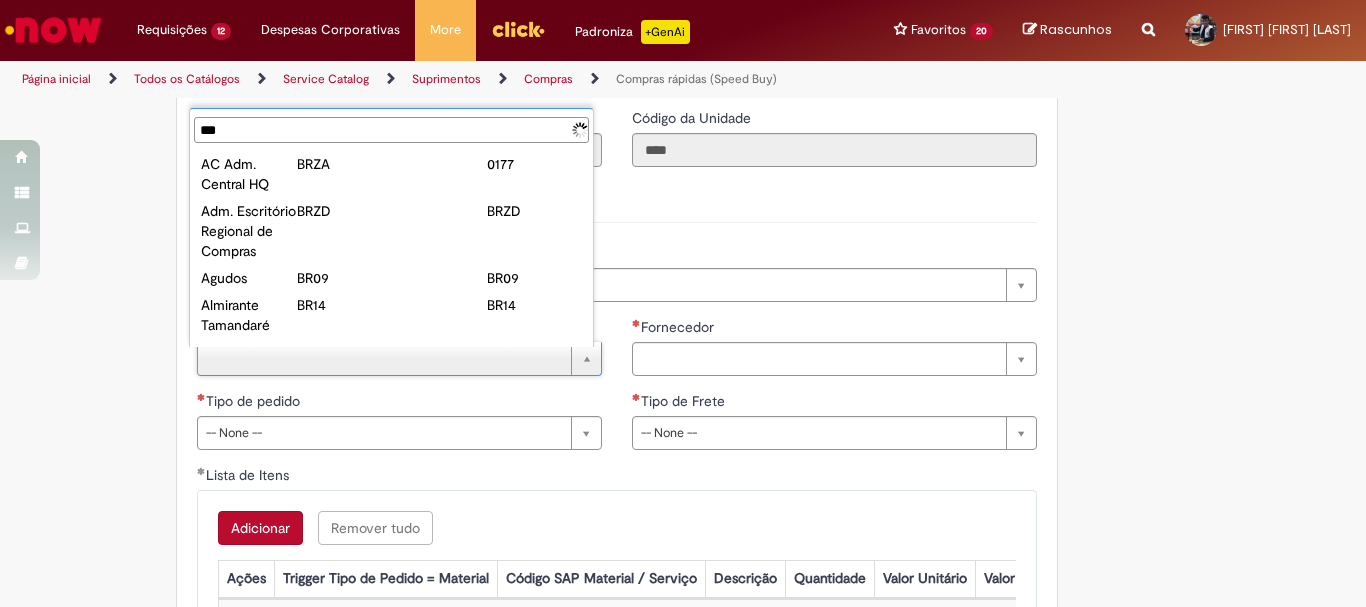 type on "****" 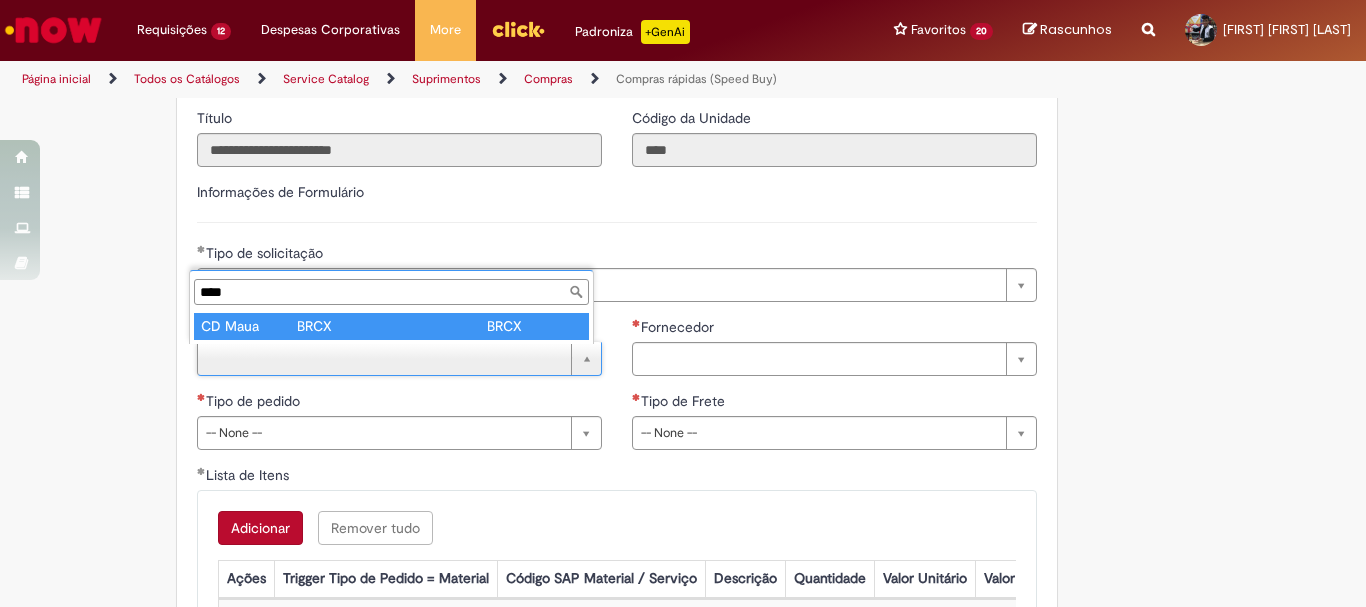 type on "*******" 